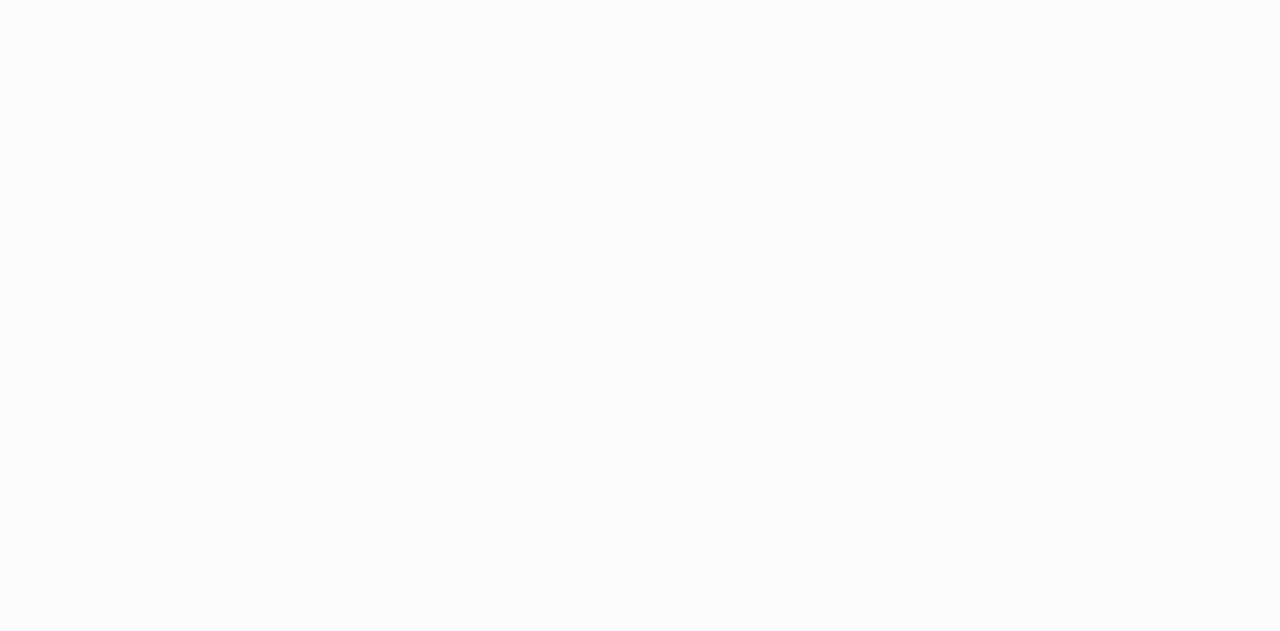 scroll, scrollTop: 0, scrollLeft: 0, axis: both 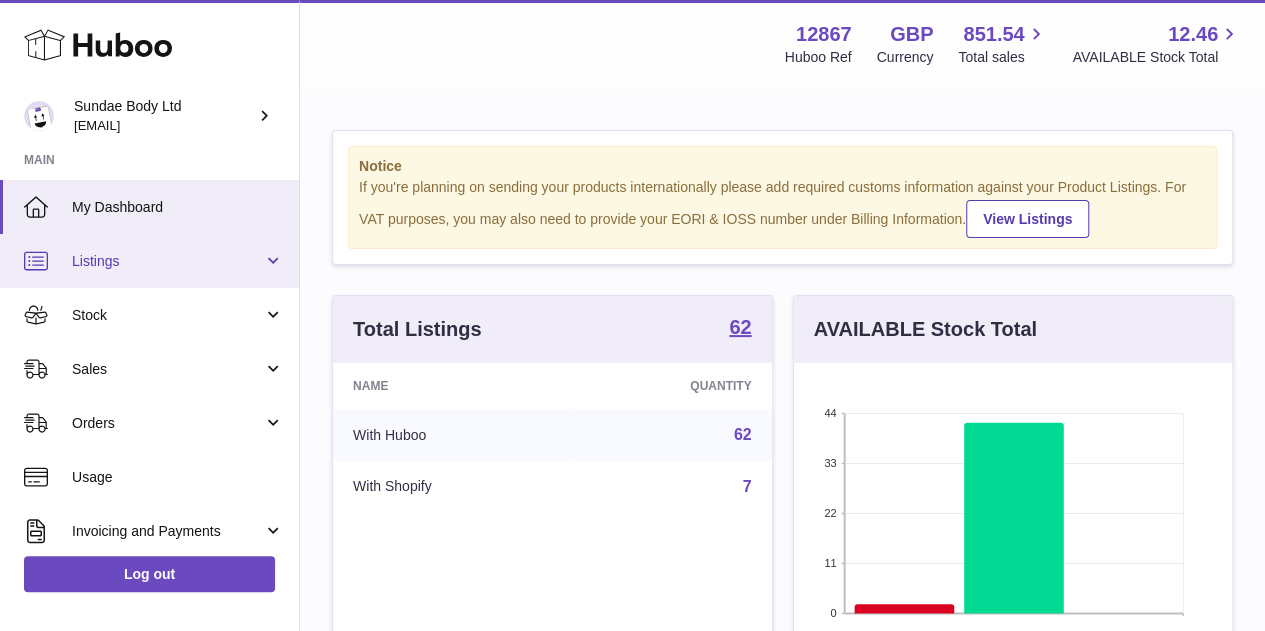 click on "Listings" at bounding box center (167, 261) 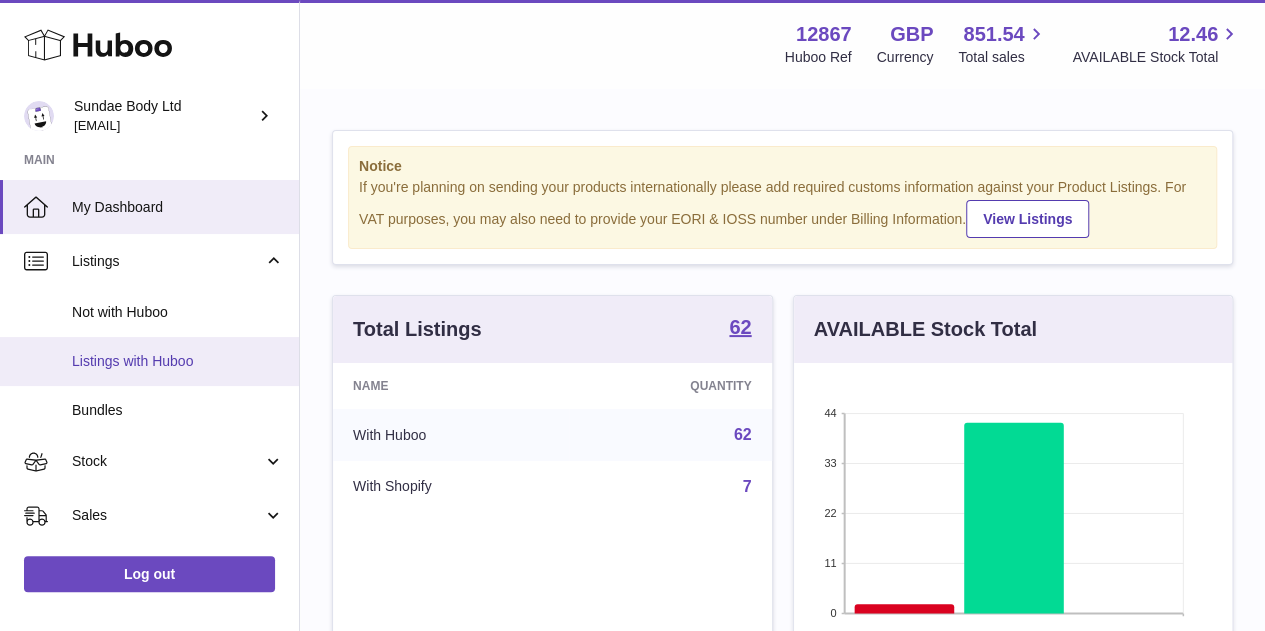 click on "Listings with Huboo" at bounding box center (178, 361) 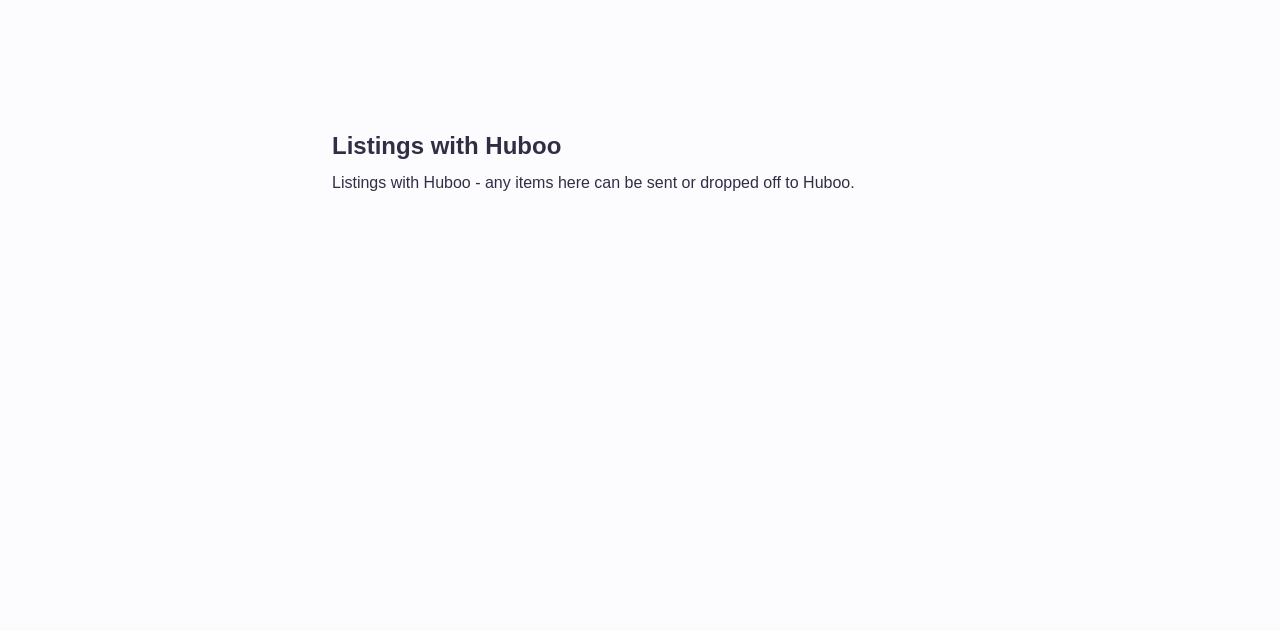 scroll, scrollTop: 0, scrollLeft: 0, axis: both 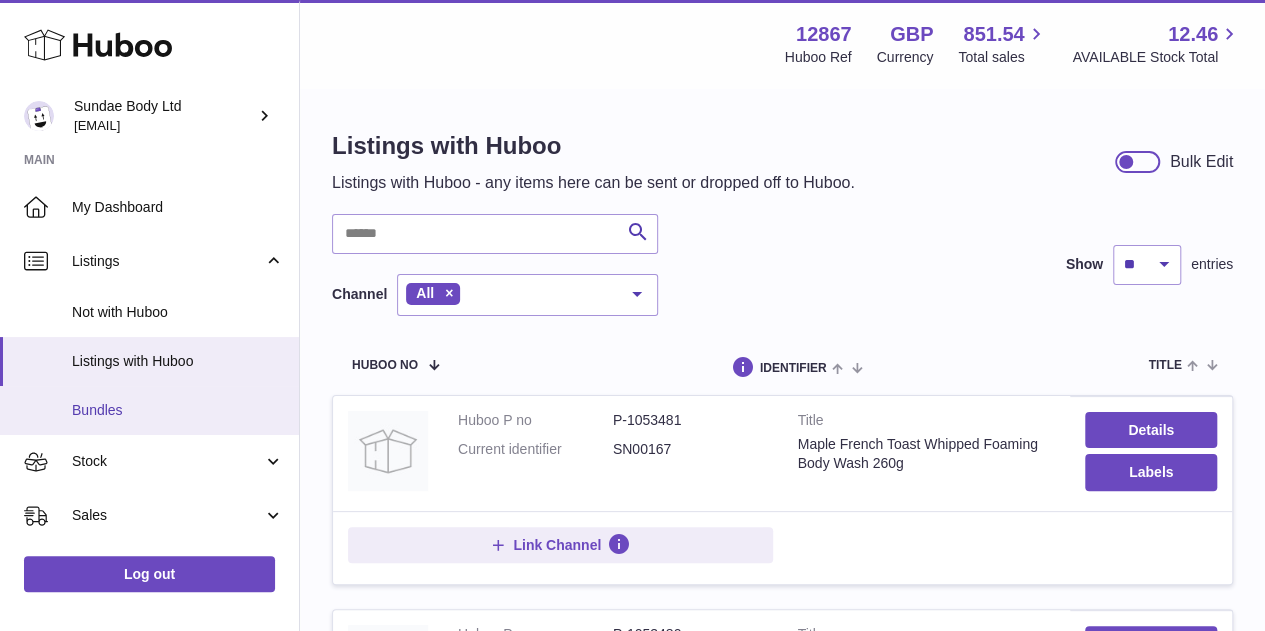 click on "Bundles" at bounding box center (178, 410) 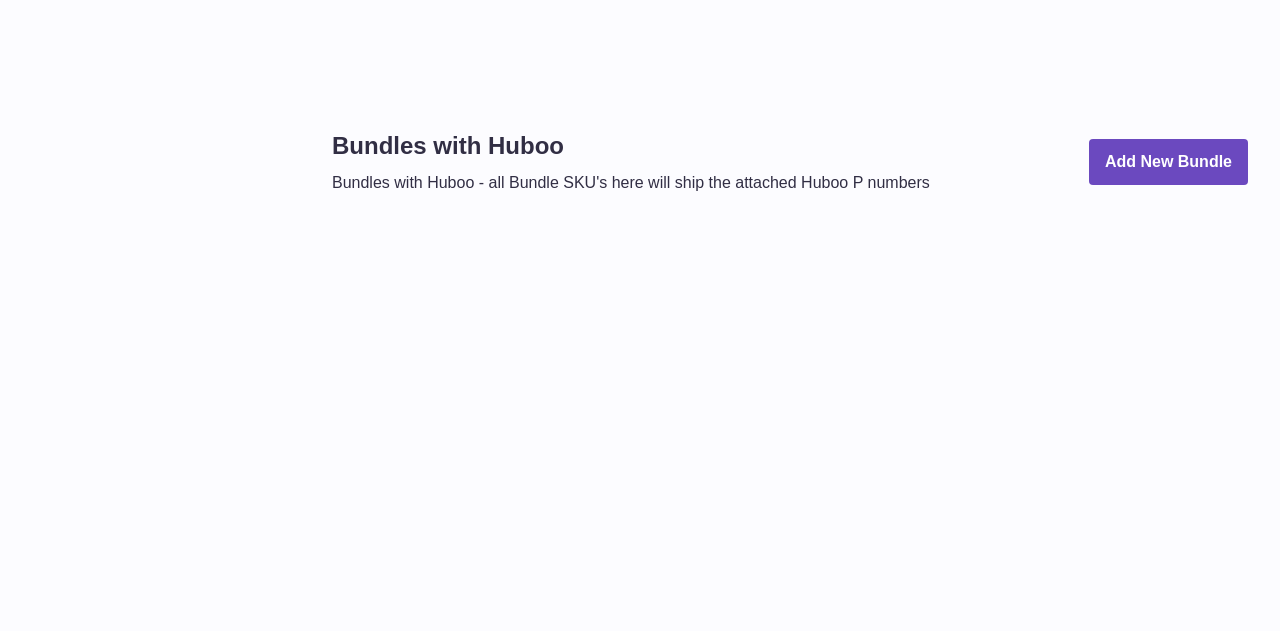 scroll, scrollTop: 0, scrollLeft: 0, axis: both 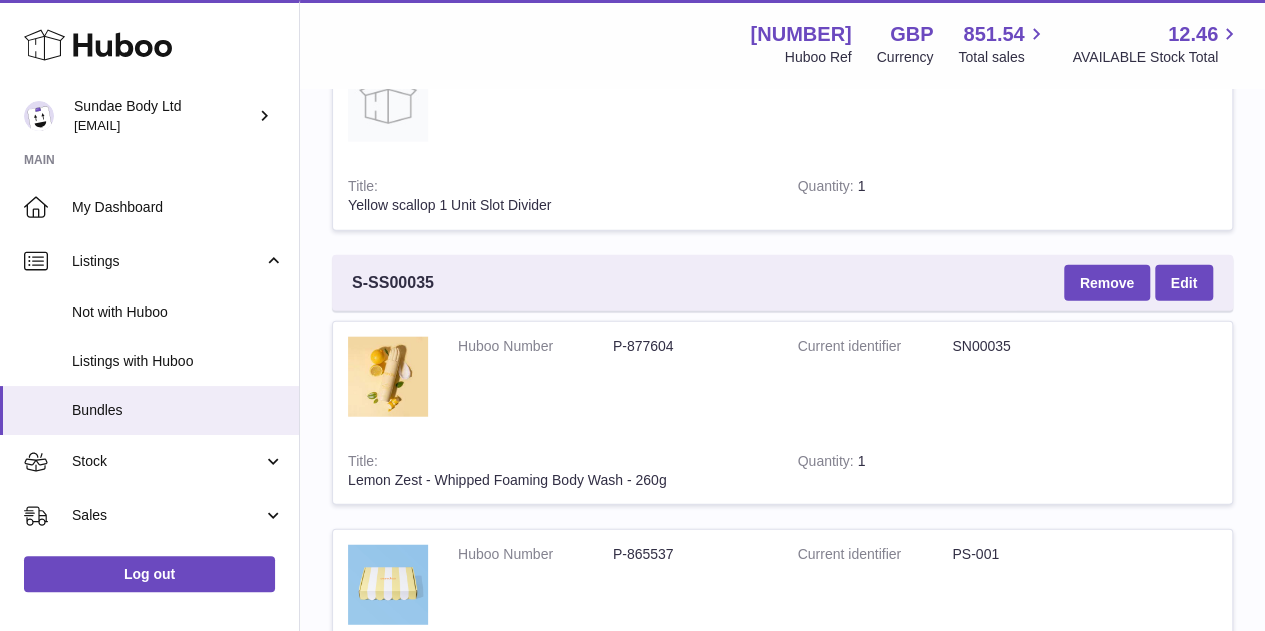 click on "S-SS00035" at bounding box center (393, 283) 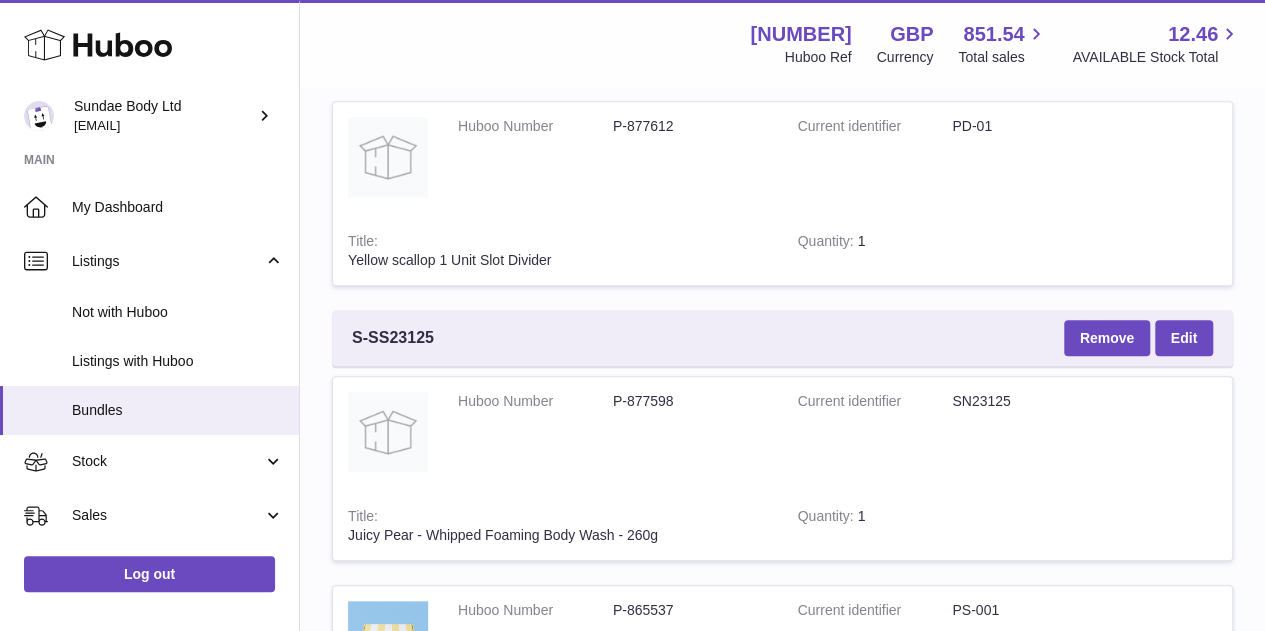 scroll, scrollTop: 0, scrollLeft: 0, axis: both 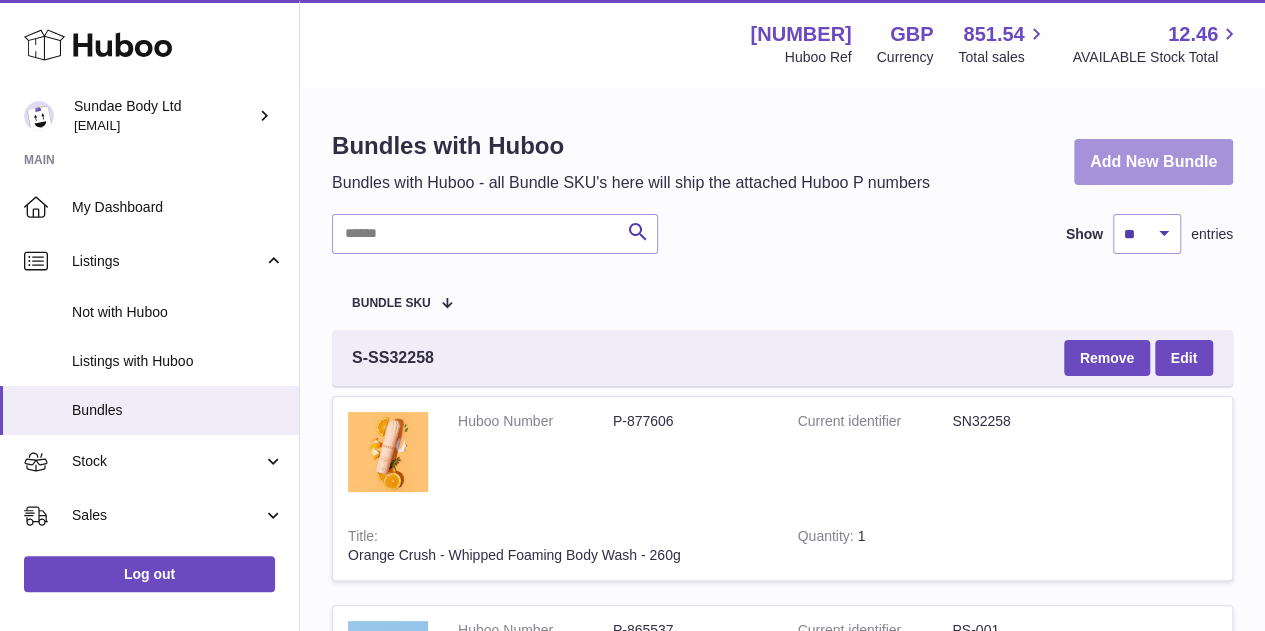 click on "Add New Bundle" at bounding box center (1153, 162) 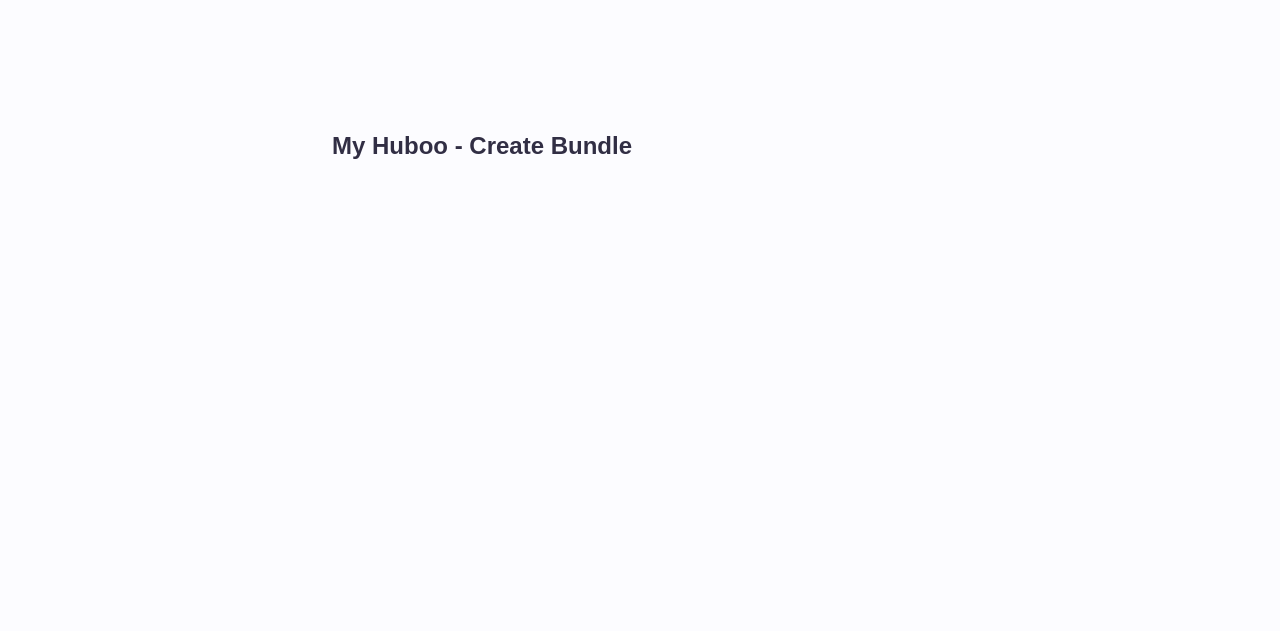 scroll, scrollTop: 0, scrollLeft: 0, axis: both 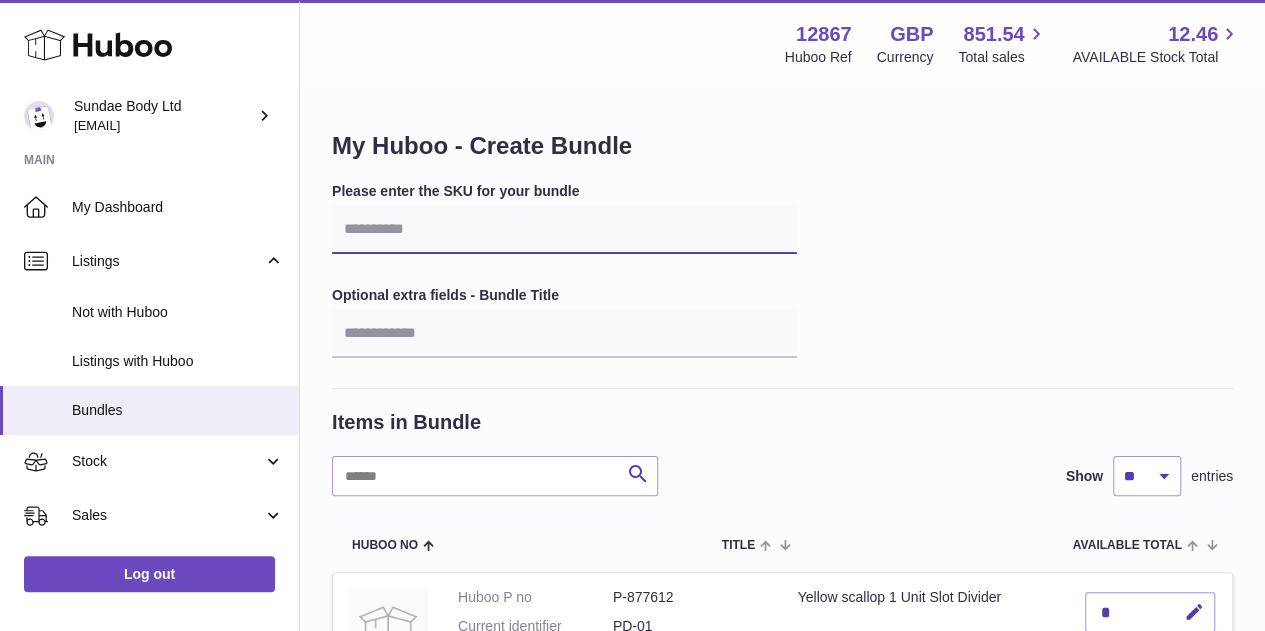 click at bounding box center [564, 230] 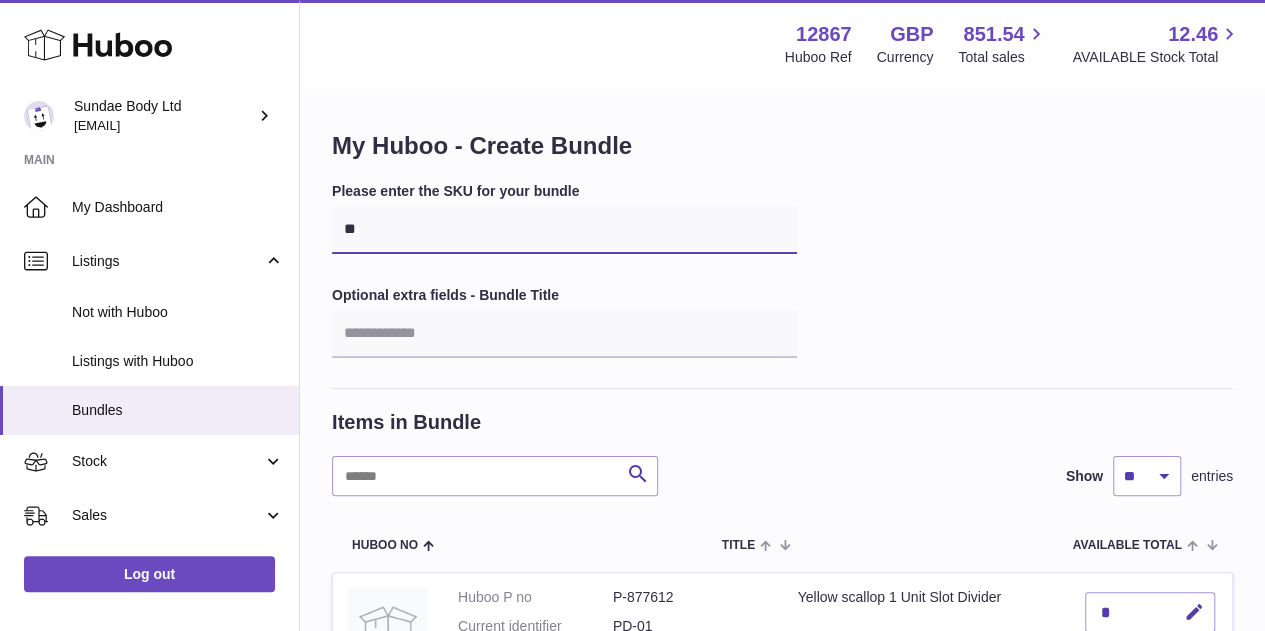 type on "*" 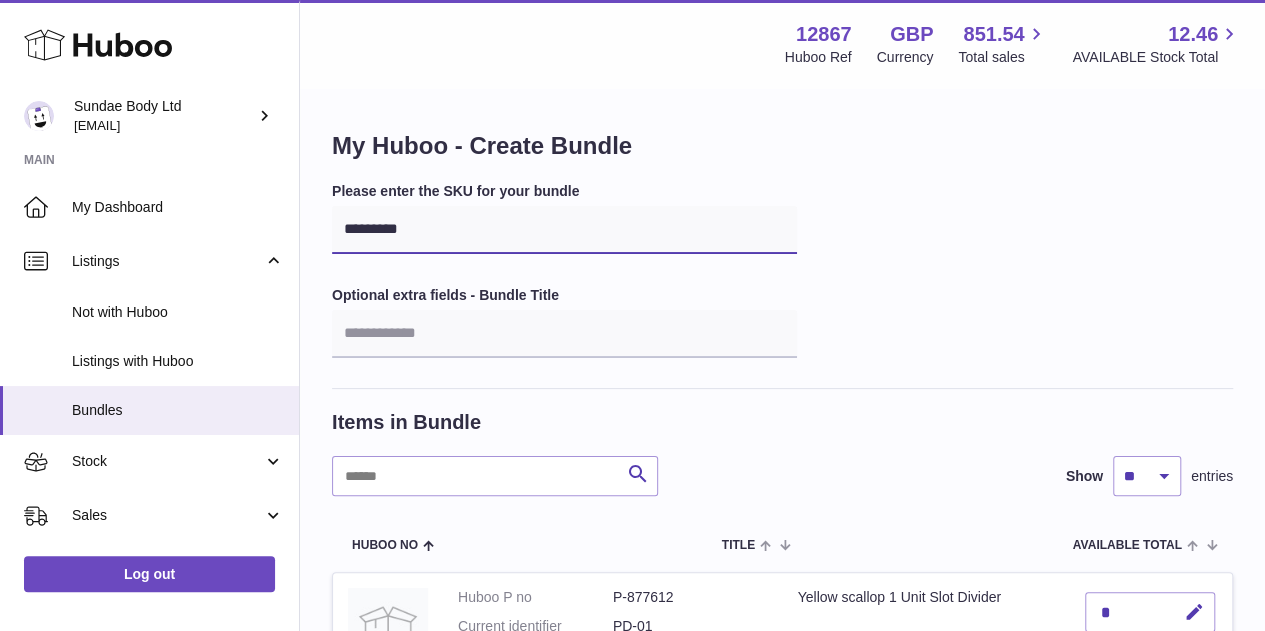 type on "*********" 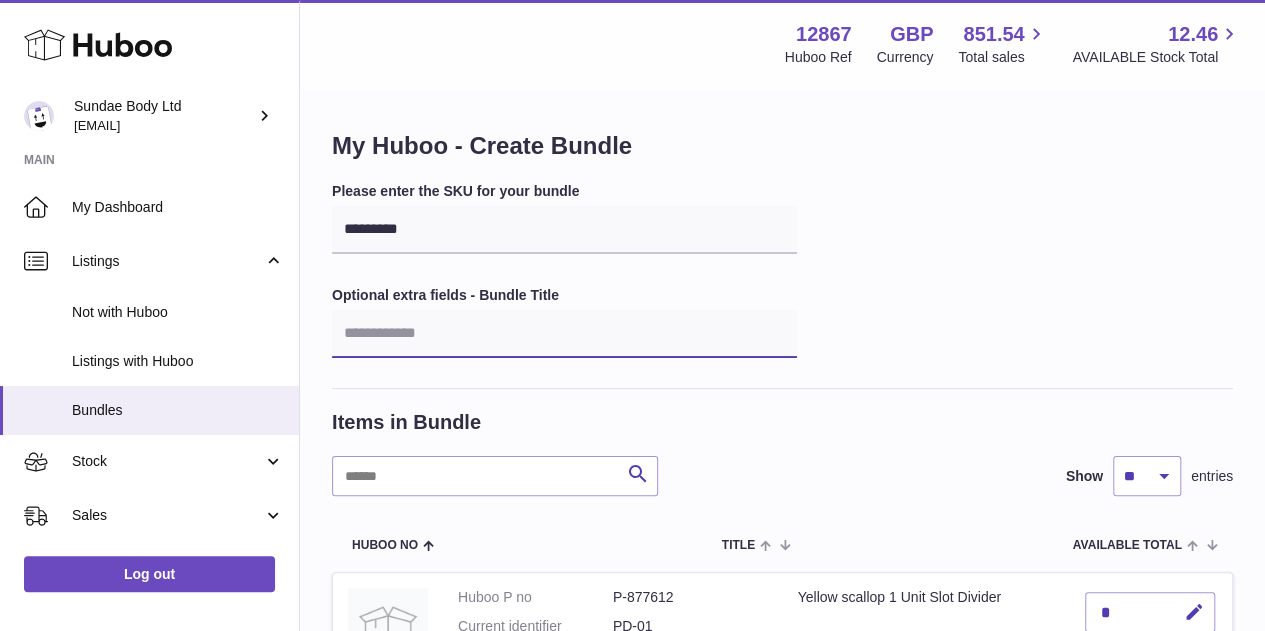 click at bounding box center (564, 334) 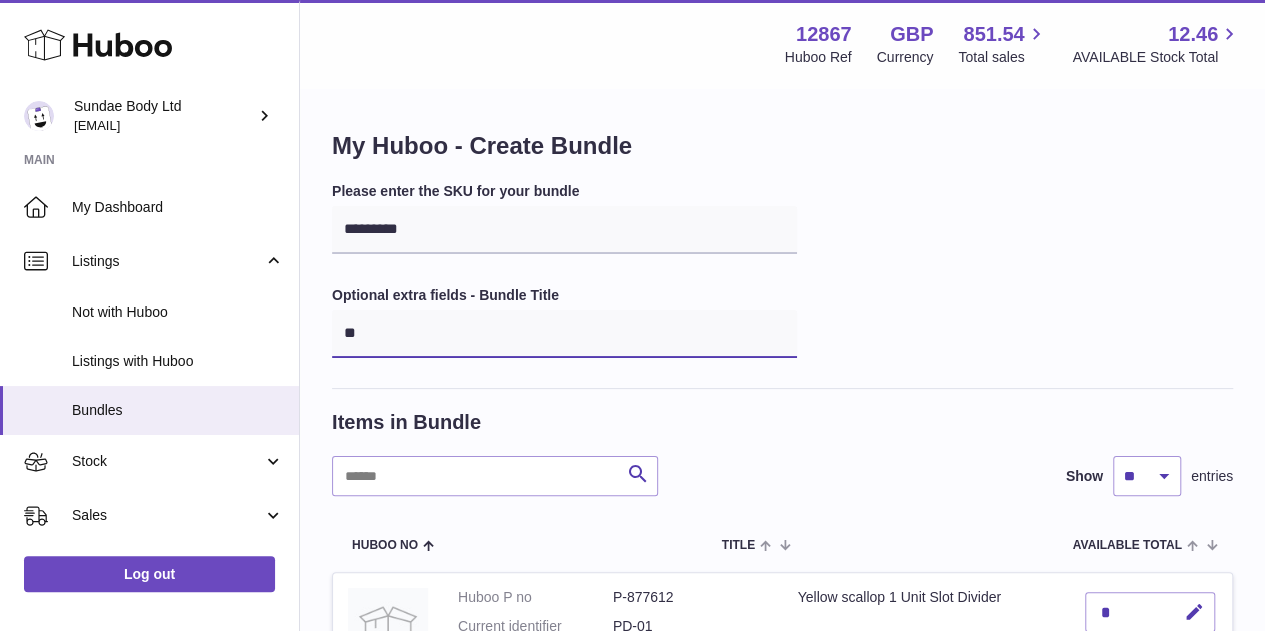 type on "*" 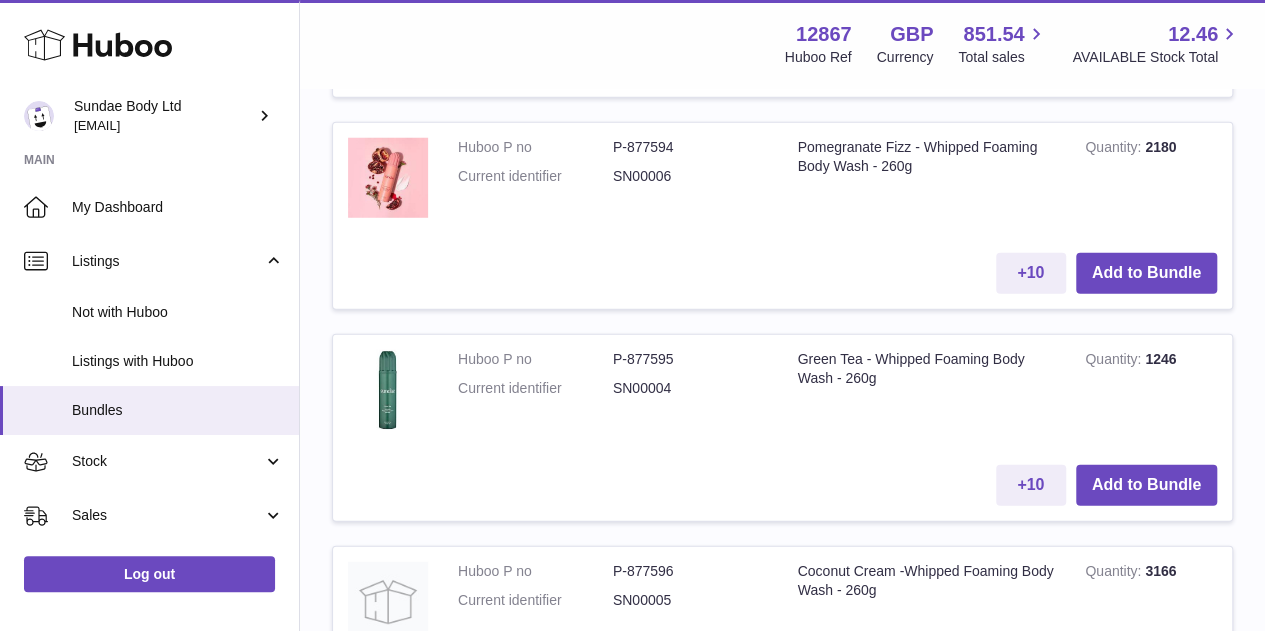 scroll, scrollTop: 3070, scrollLeft: 0, axis: vertical 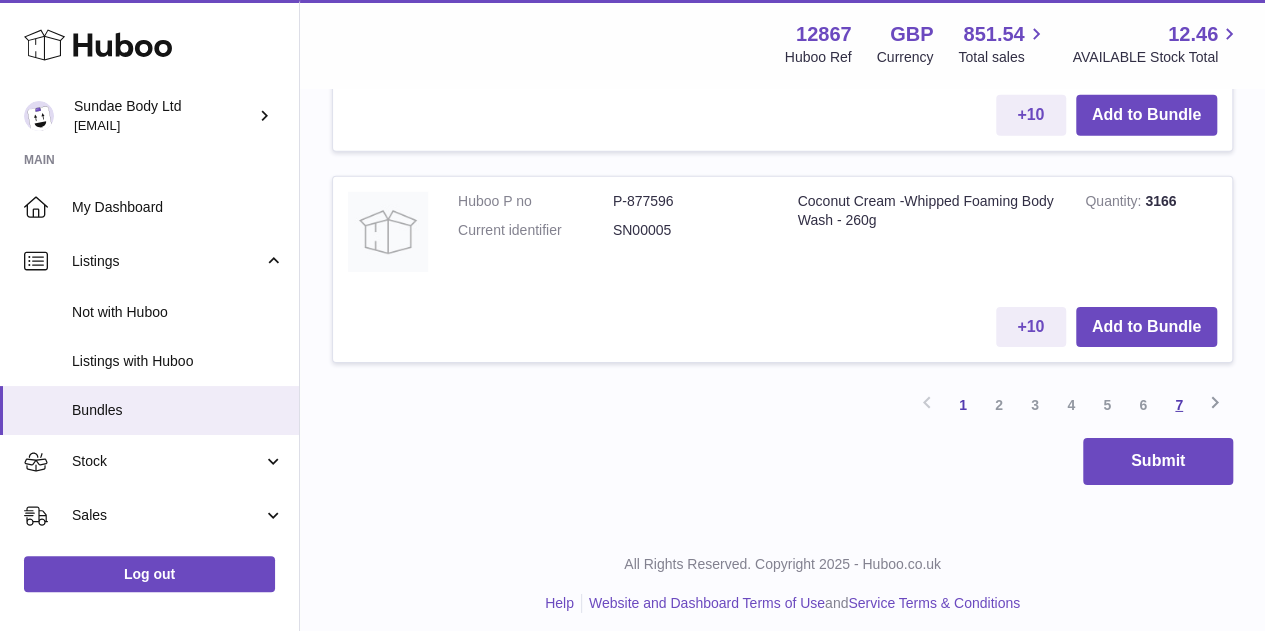 type on "**********" 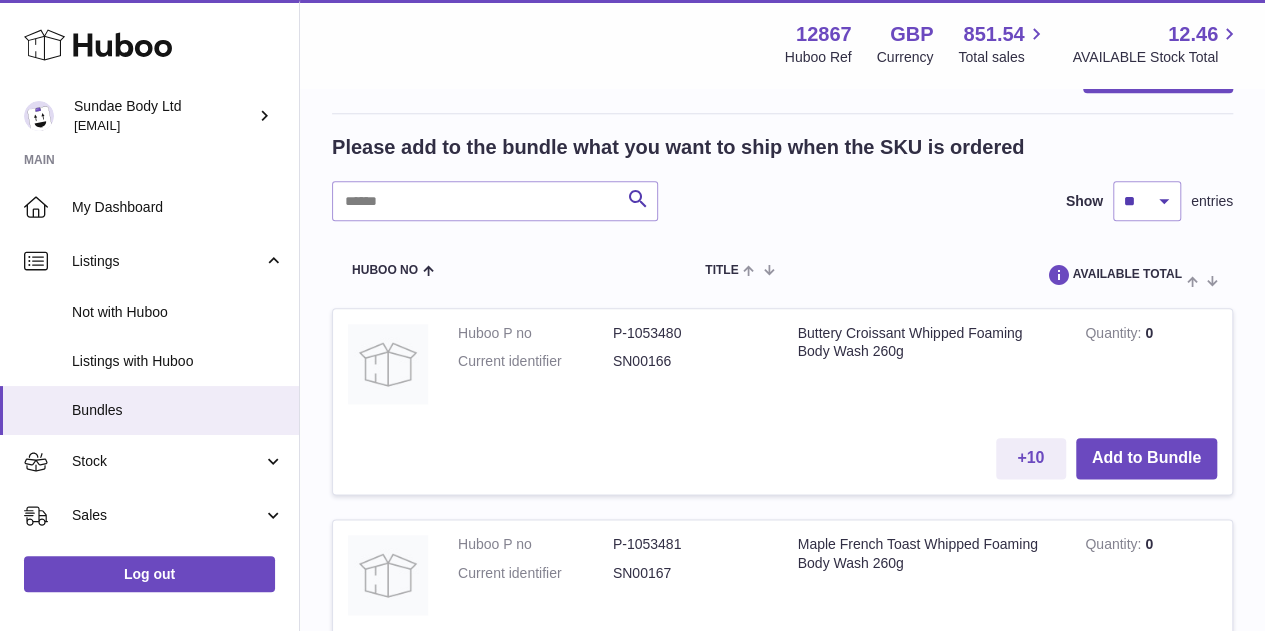 scroll, scrollTop: 1000, scrollLeft: 0, axis: vertical 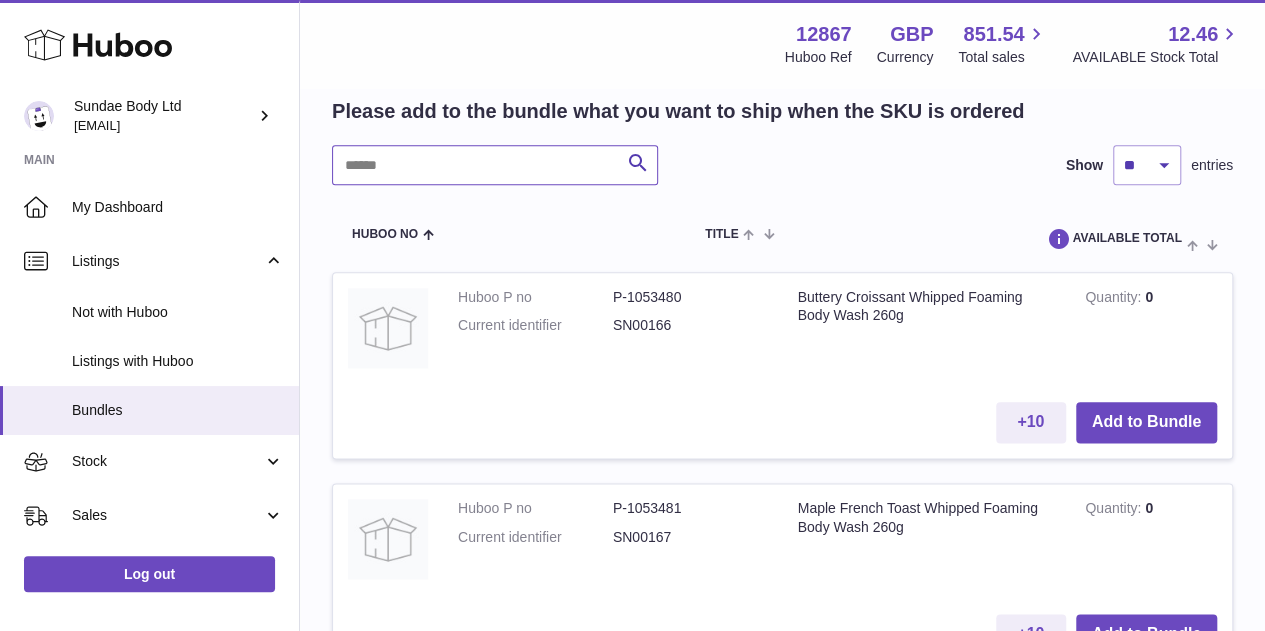 click at bounding box center (495, 165) 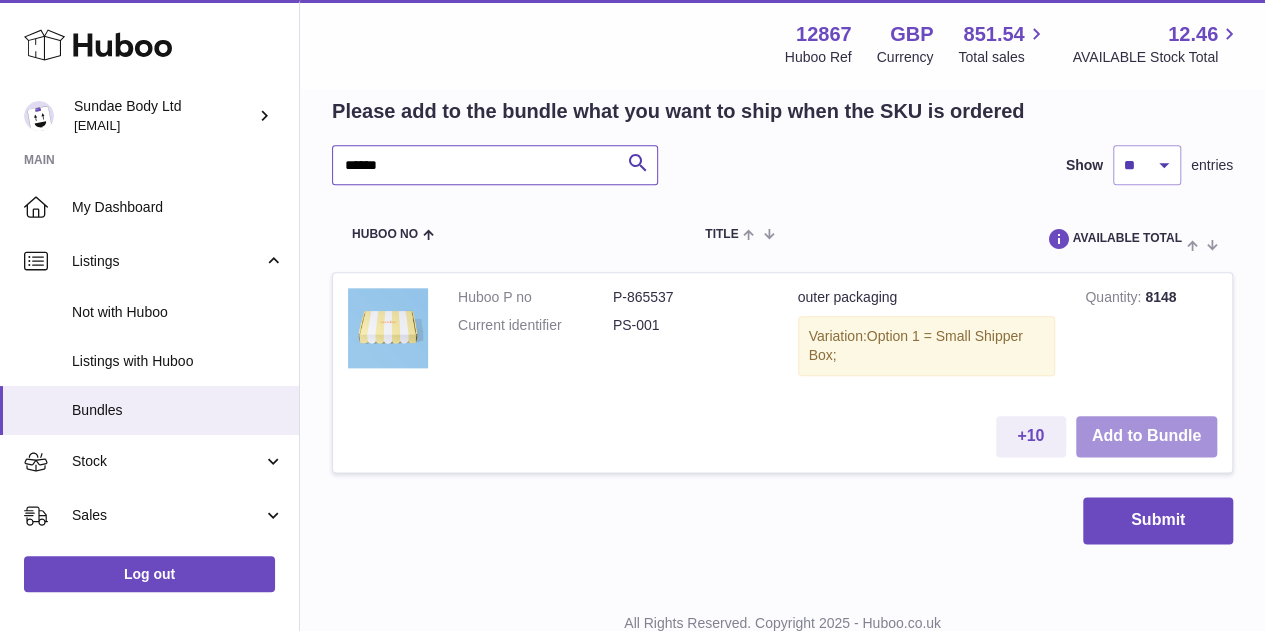 type on "******" 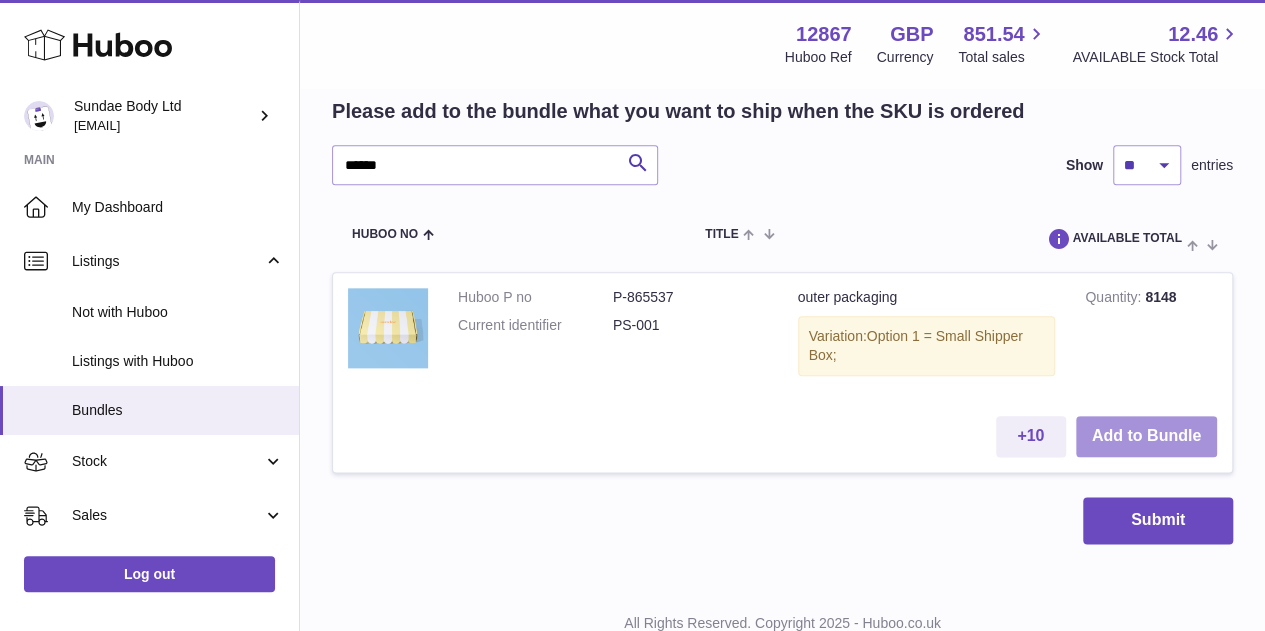click on "Add to Bundle" at bounding box center [1146, 436] 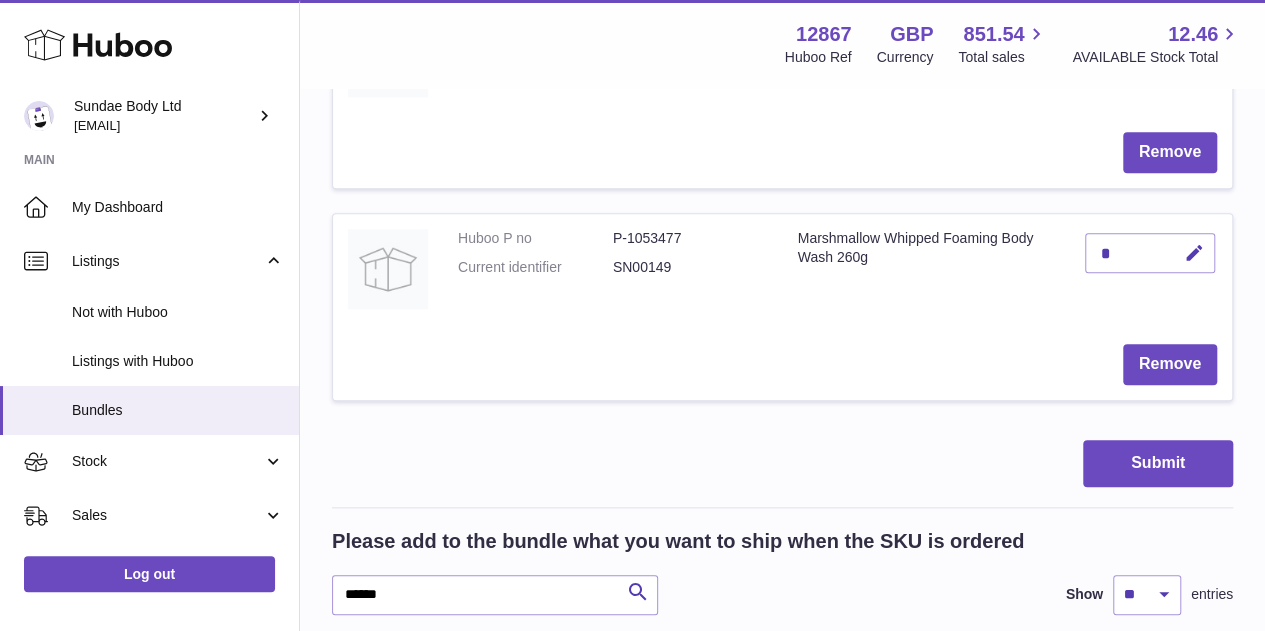 scroll, scrollTop: 824, scrollLeft: 0, axis: vertical 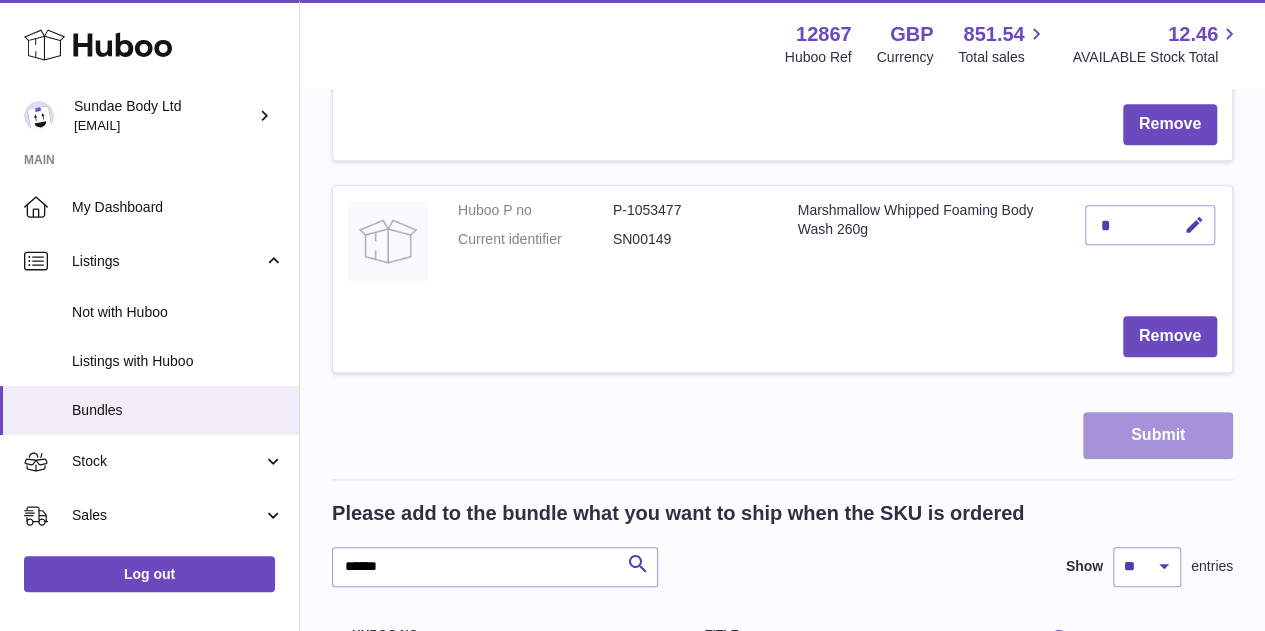 click on "Submit" at bounding box center (1158, 435) 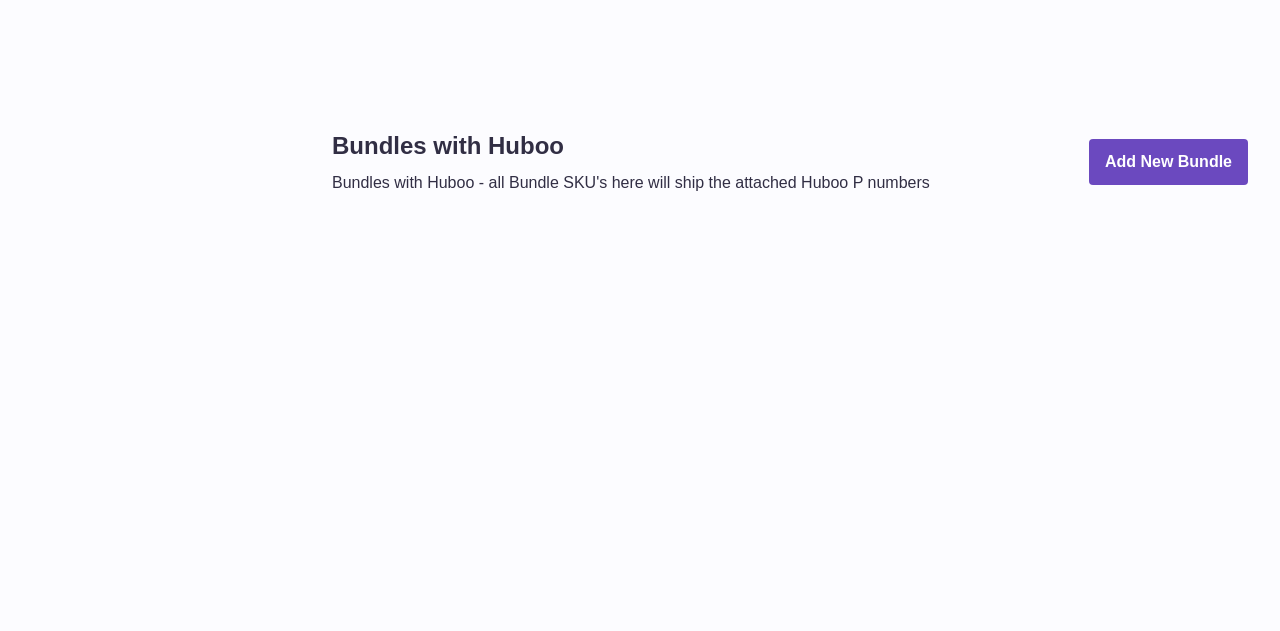 scroll, scrollTop: 0, scrollLeft: 0, axis: both 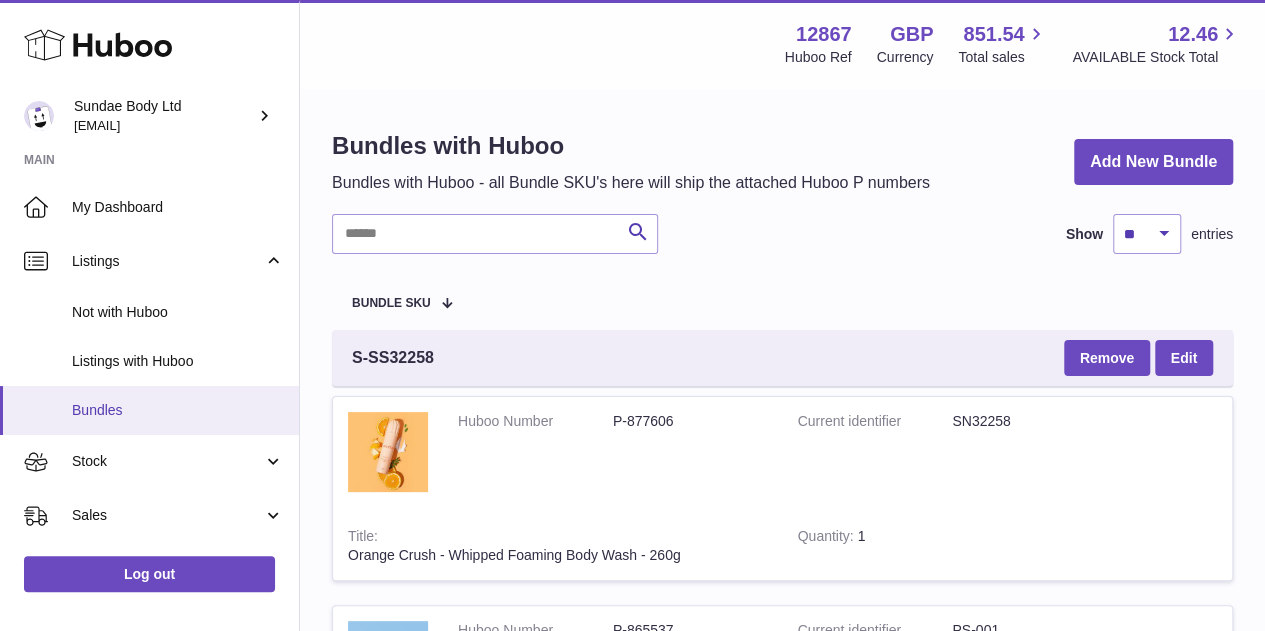 click on "Bundles" at bounding box center [178, 410] 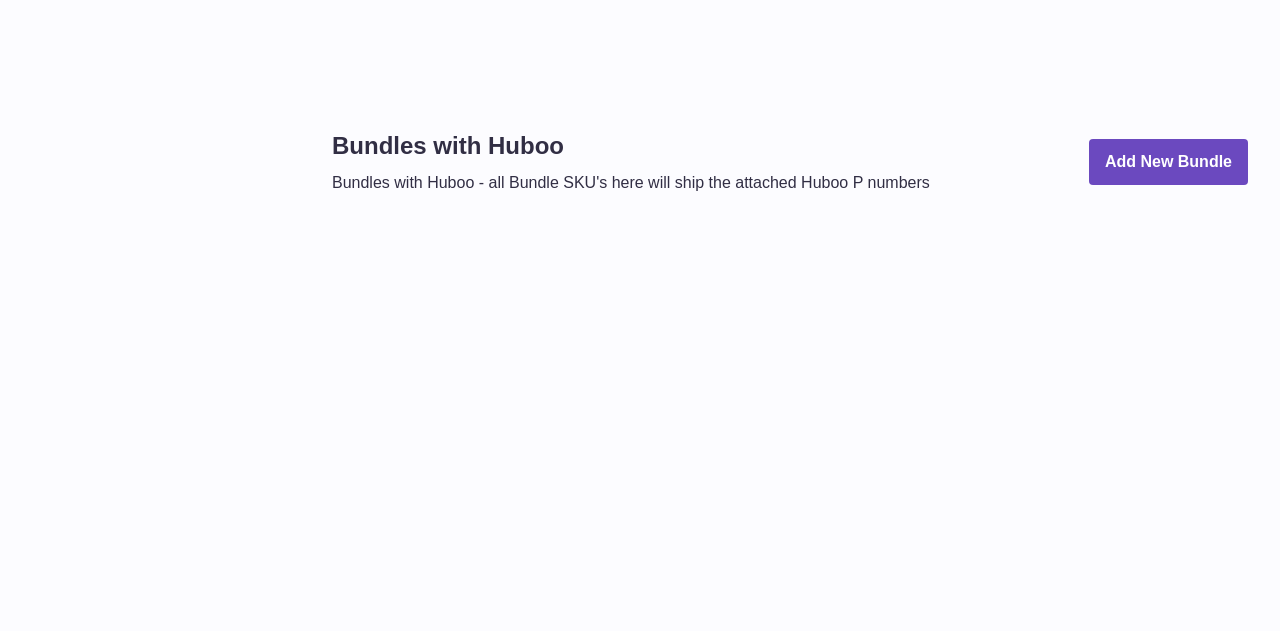 scroll, scrollTop: 0, scrollLeft: 0, axis: both 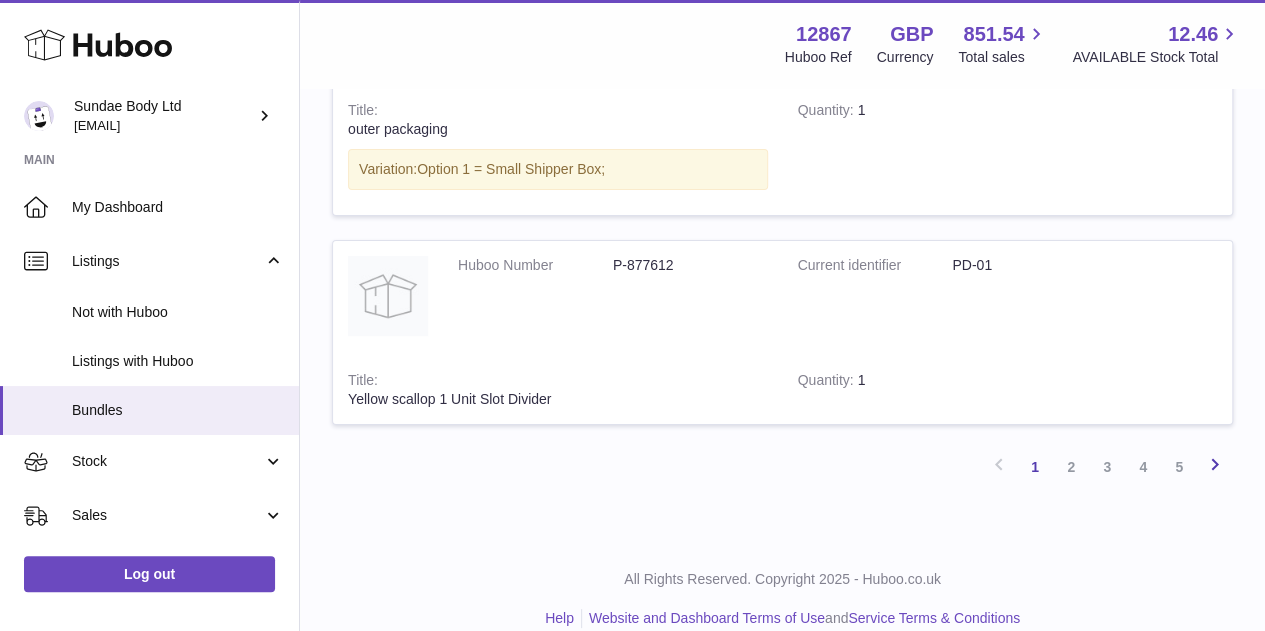 click at bounding box center (1215, 464) 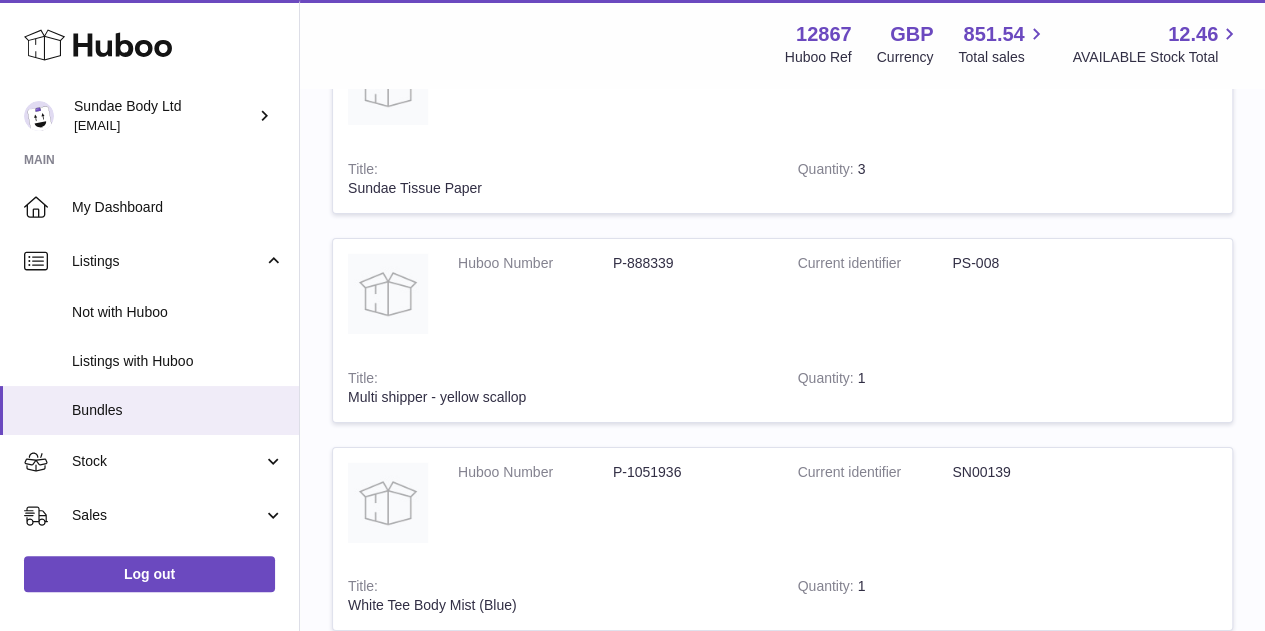 scroll, scrollTop: 7090, scrollLeft: 0, axis: vertical 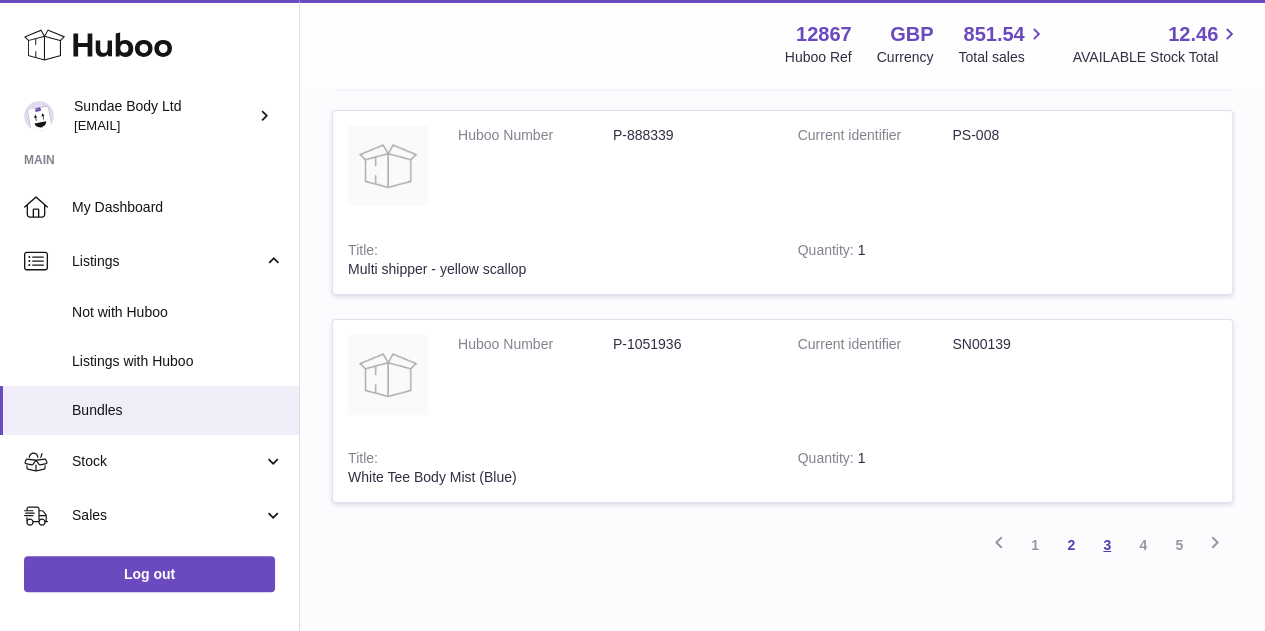 click on "3" at bounding box center (1107, 545) 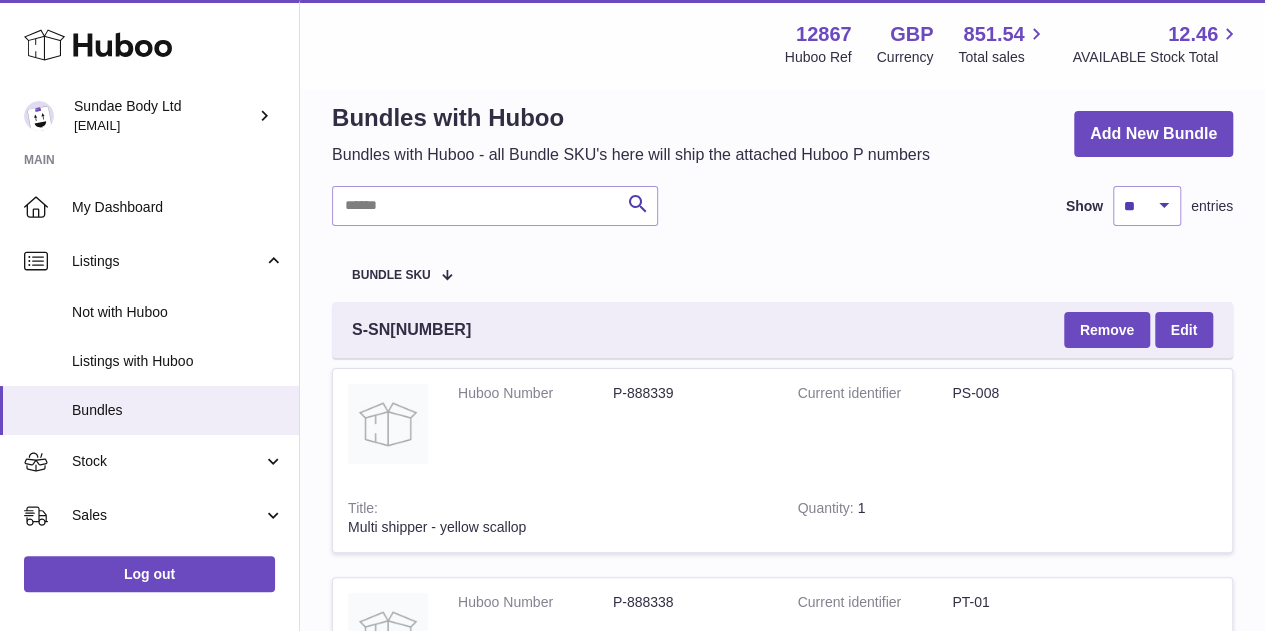 scroll, scrollTop: 0, scrollLeft: 0, axis: both 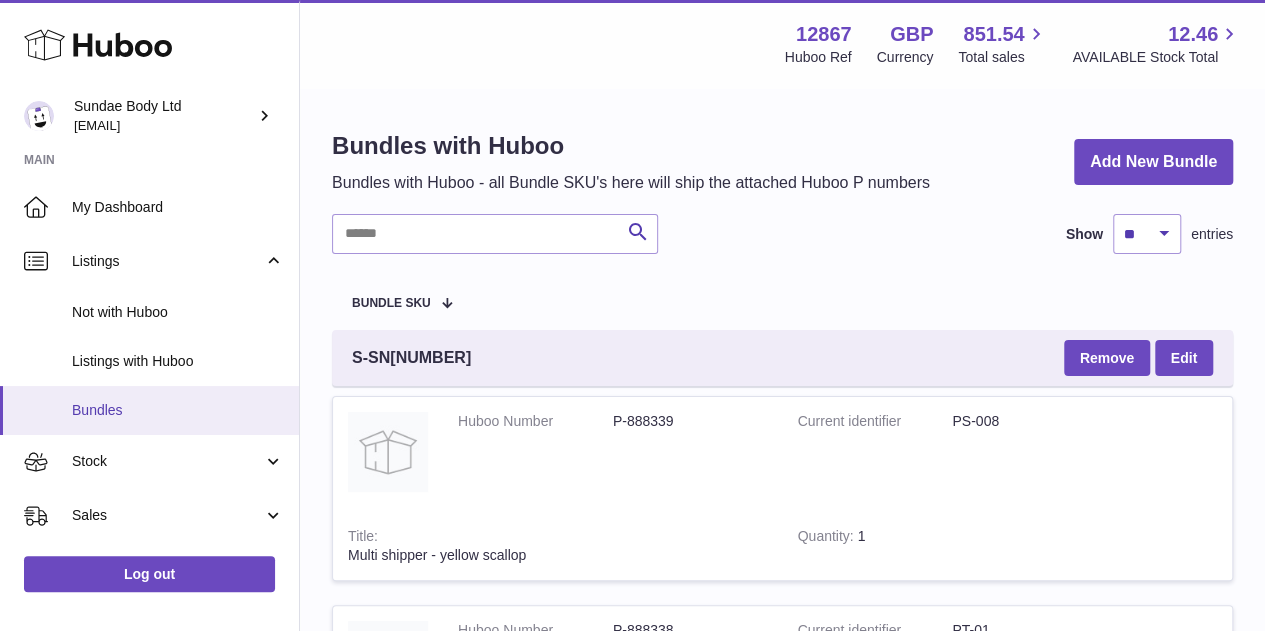 click on "Bundles" at bounding box center [178, 410] 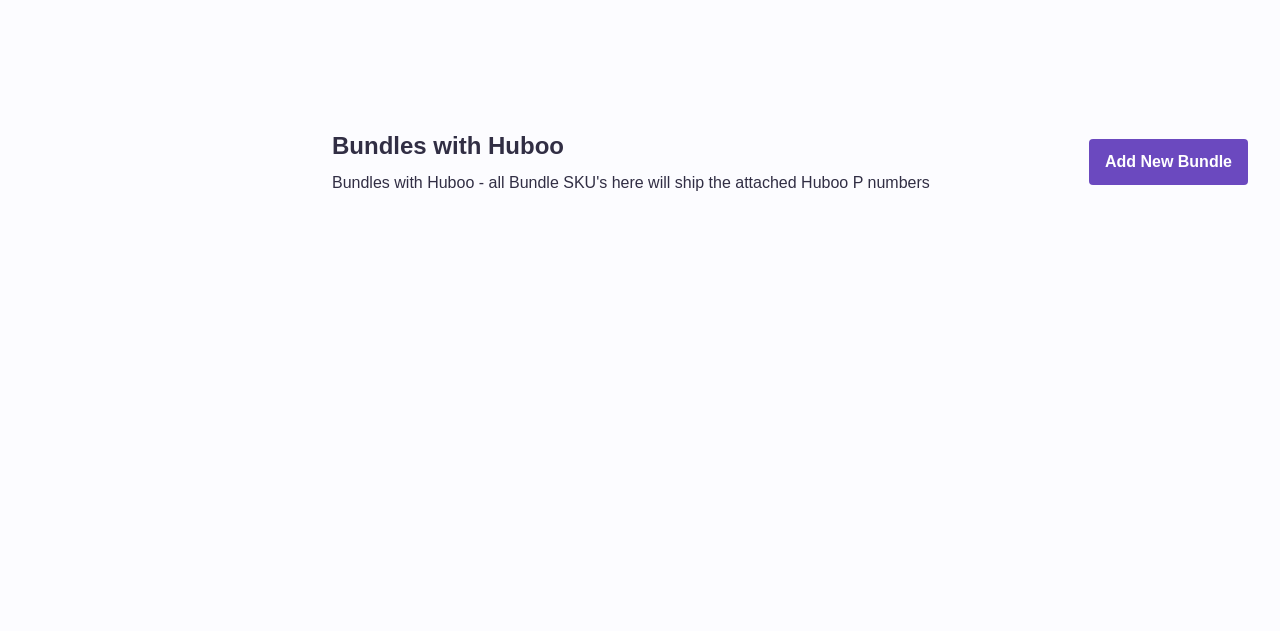 scroll, scrollTop: 0, scrollLeft: 0, axis: both 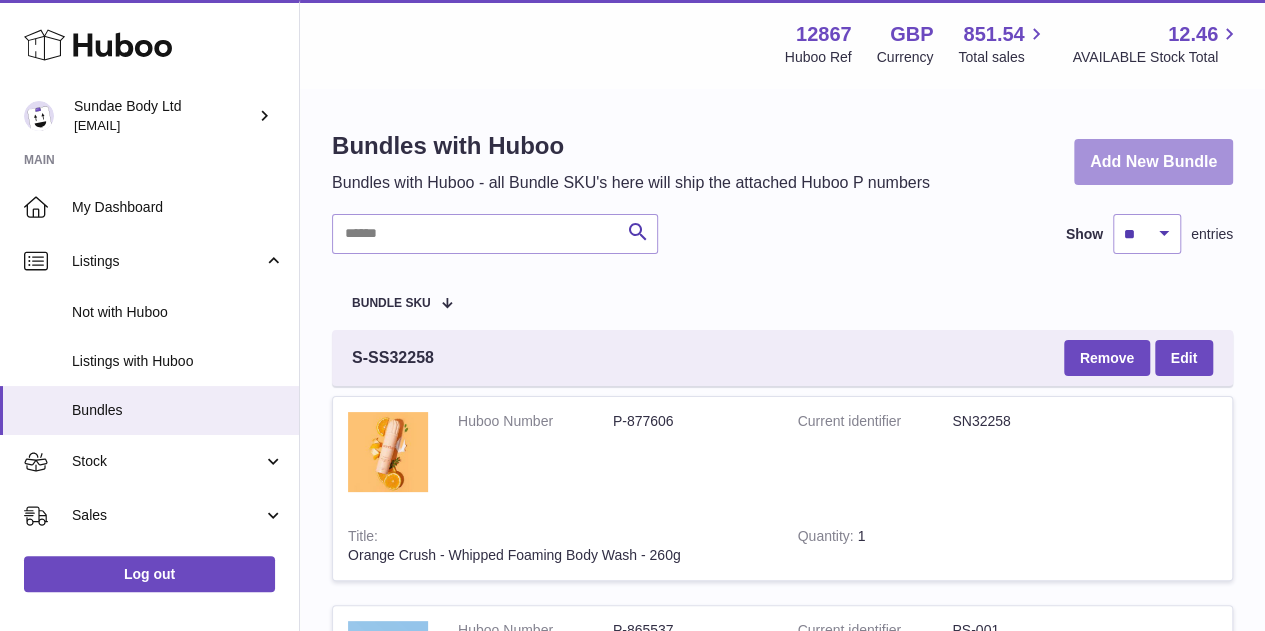click on "Add New Bundle" at bounding box center (1153, 162) 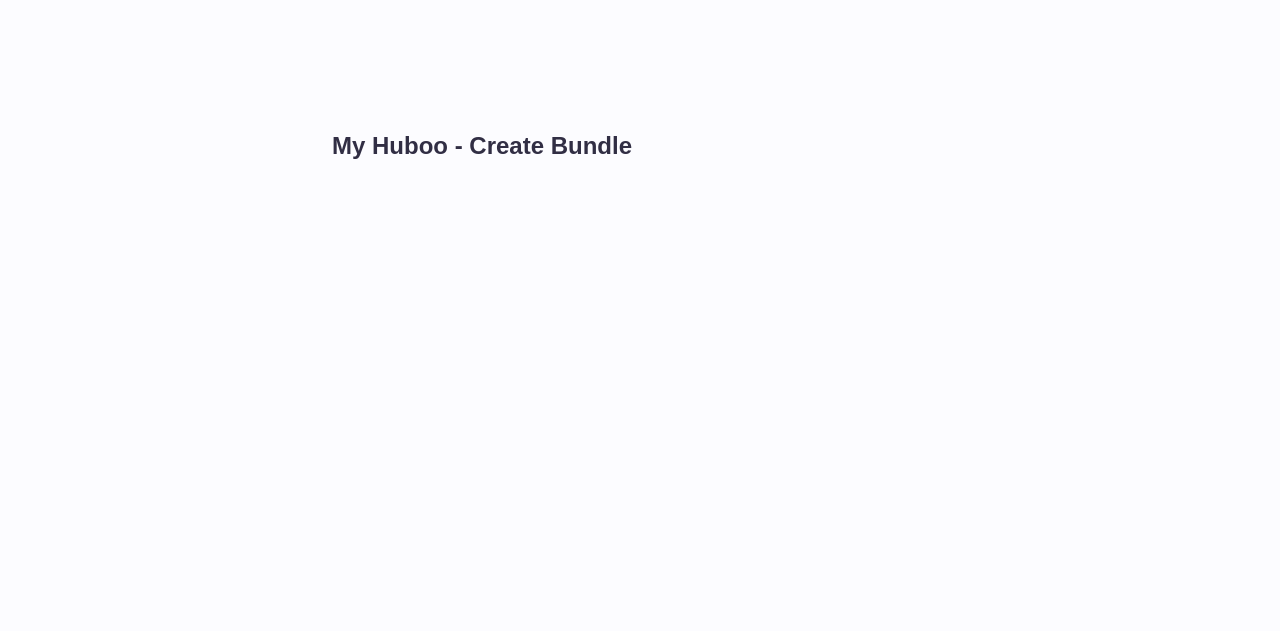 scroll, scrollTop: 0, scrollLeft: 0, axis: both 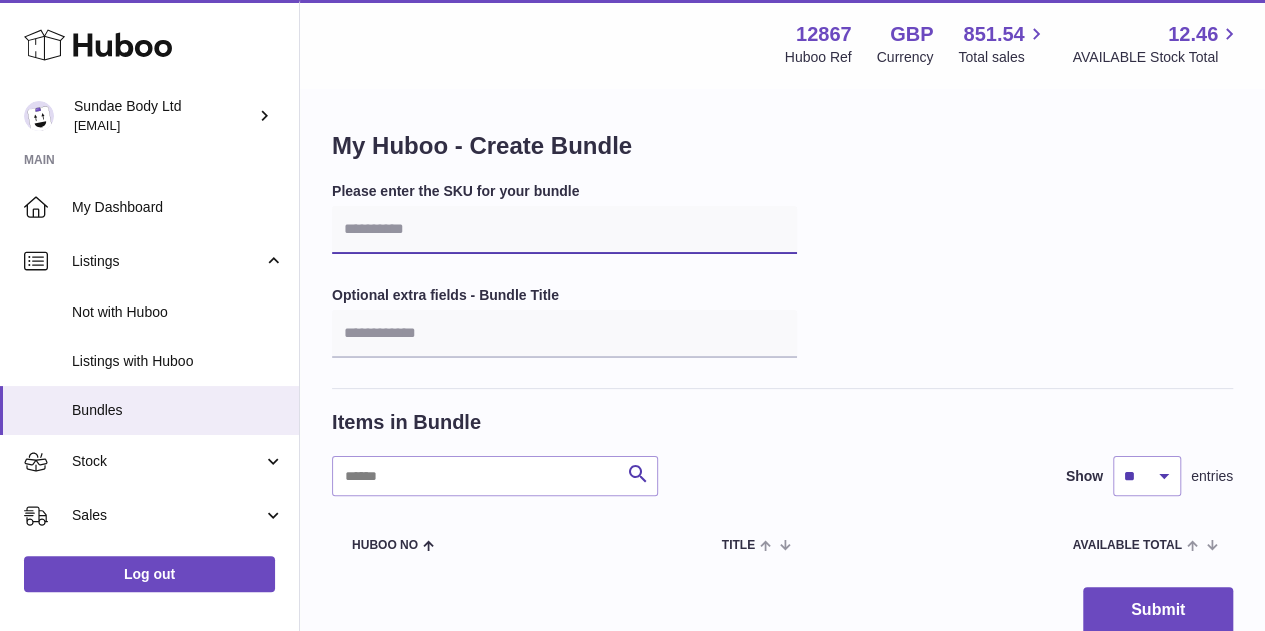 click at bounding box center [564, 230] 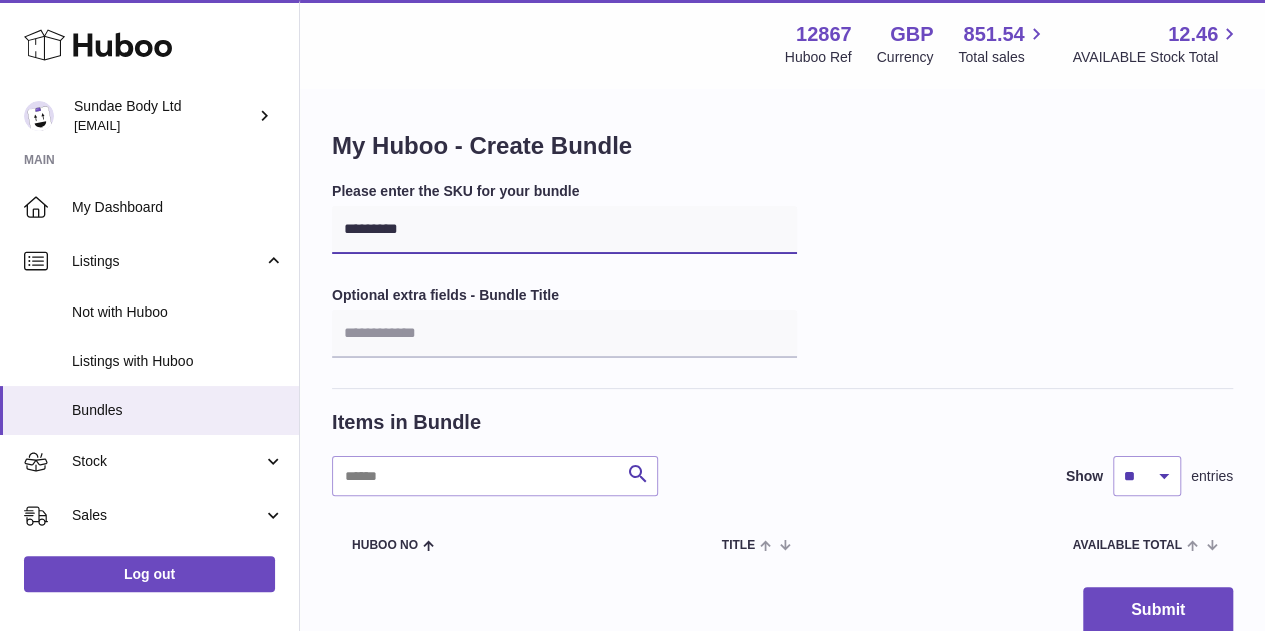type on "*********" 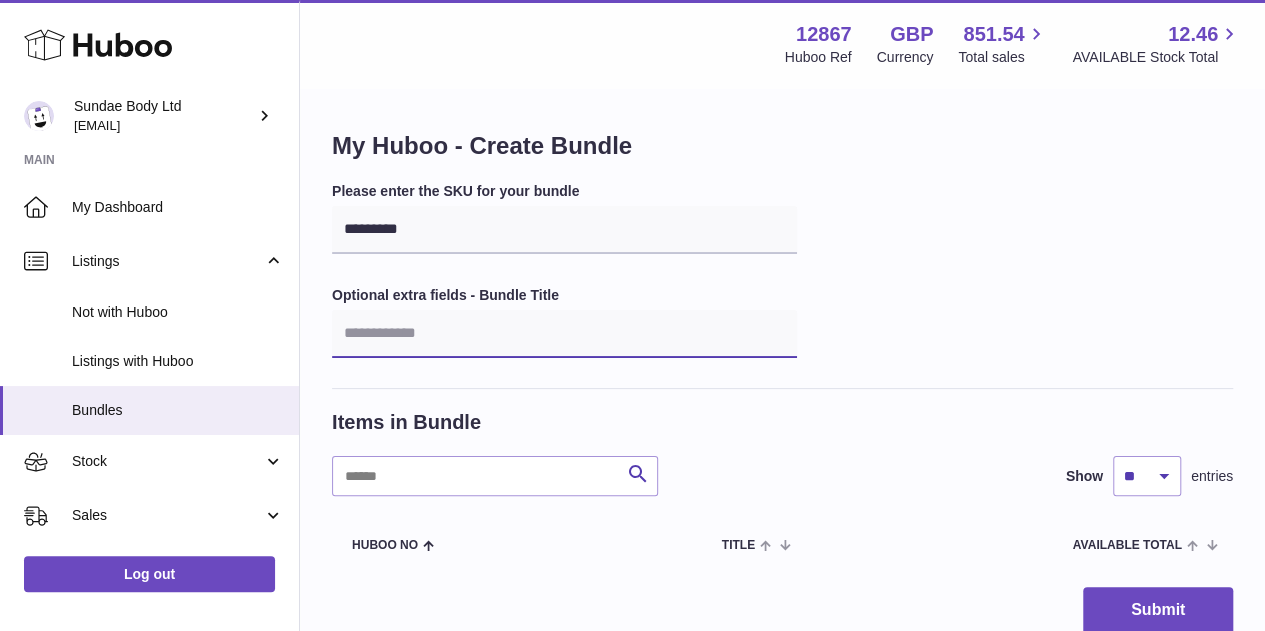 click at bounding box center (564, 334) 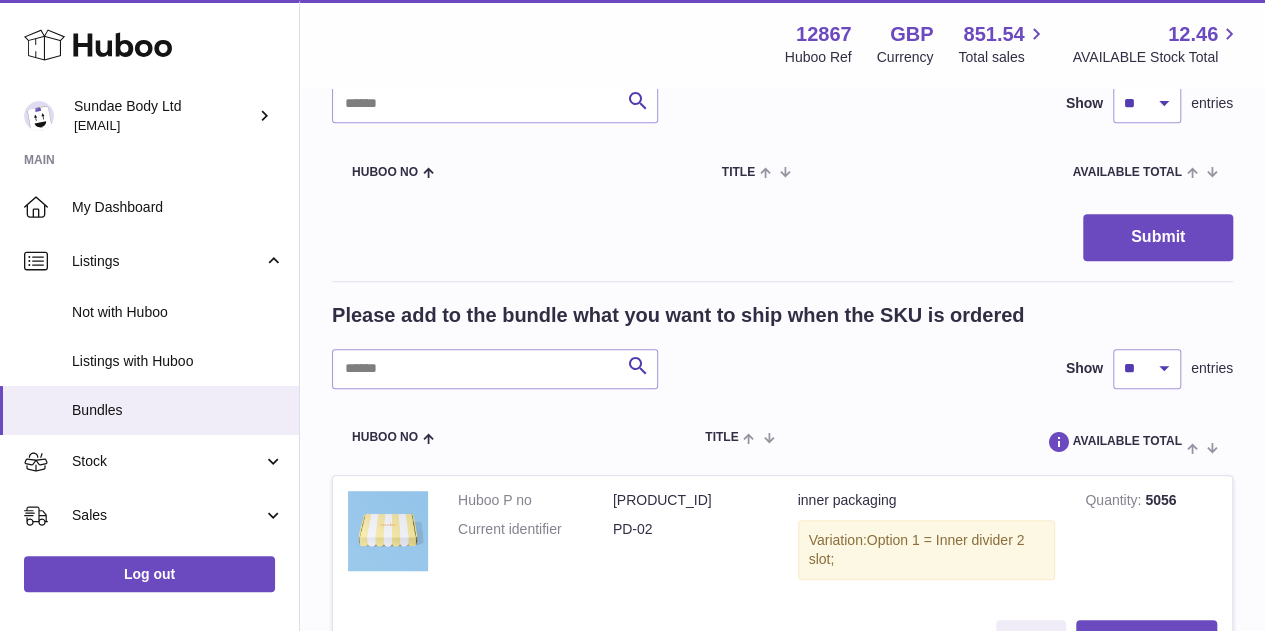 scroll, scrollTop: 400, scrollLeft: 0, axis: vertical 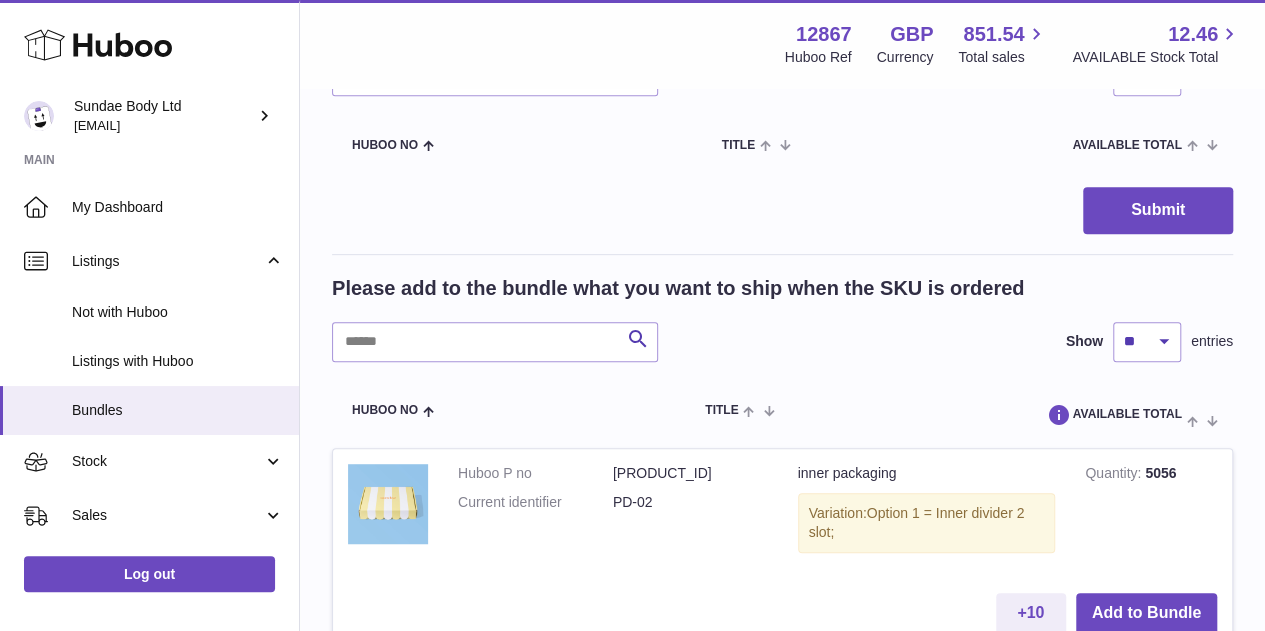 type on "**********" 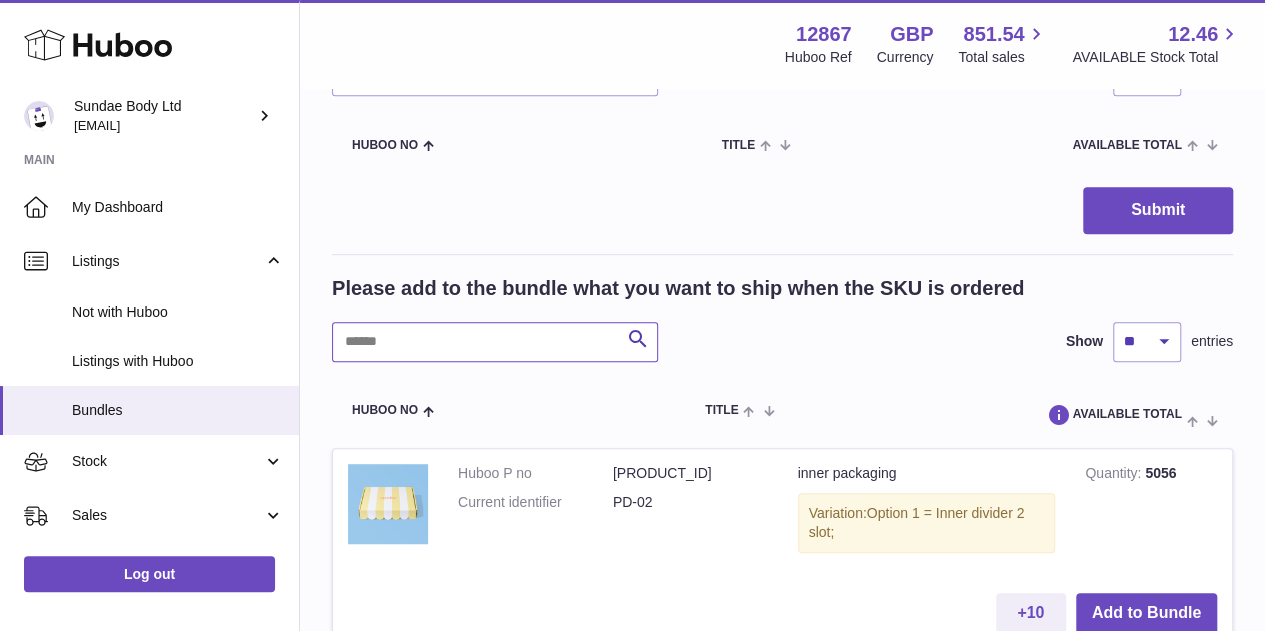click at bounding box center (495, 342) 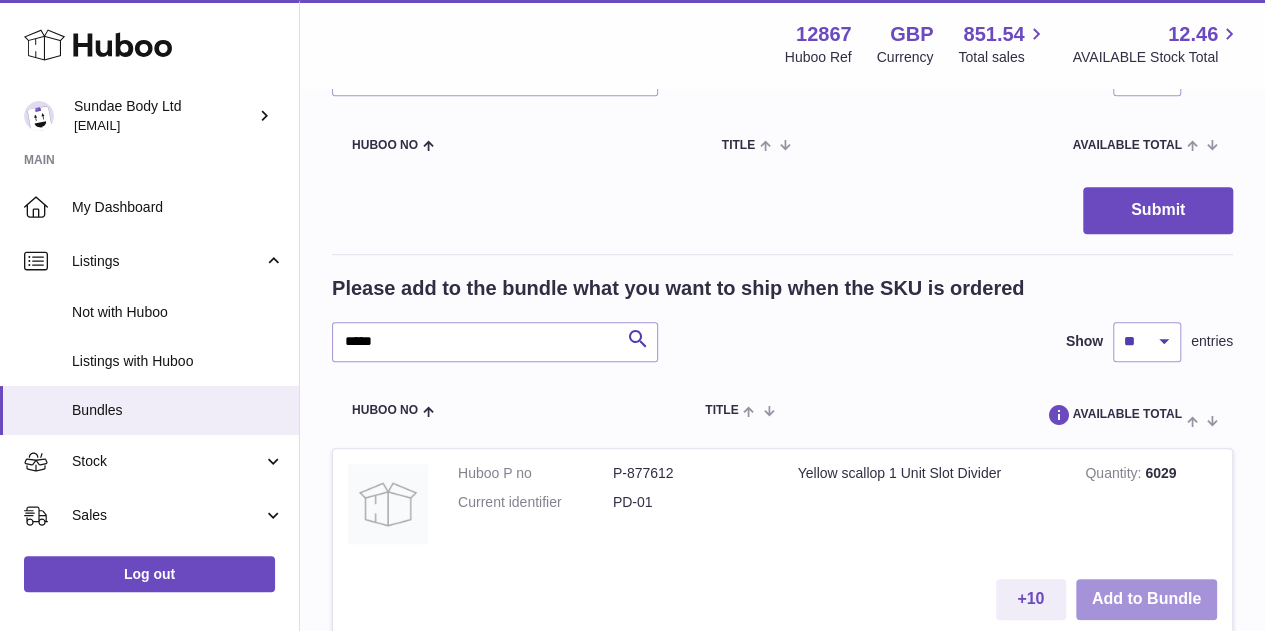 click on "Add to Bundle" at bounding box center [1146, 599] 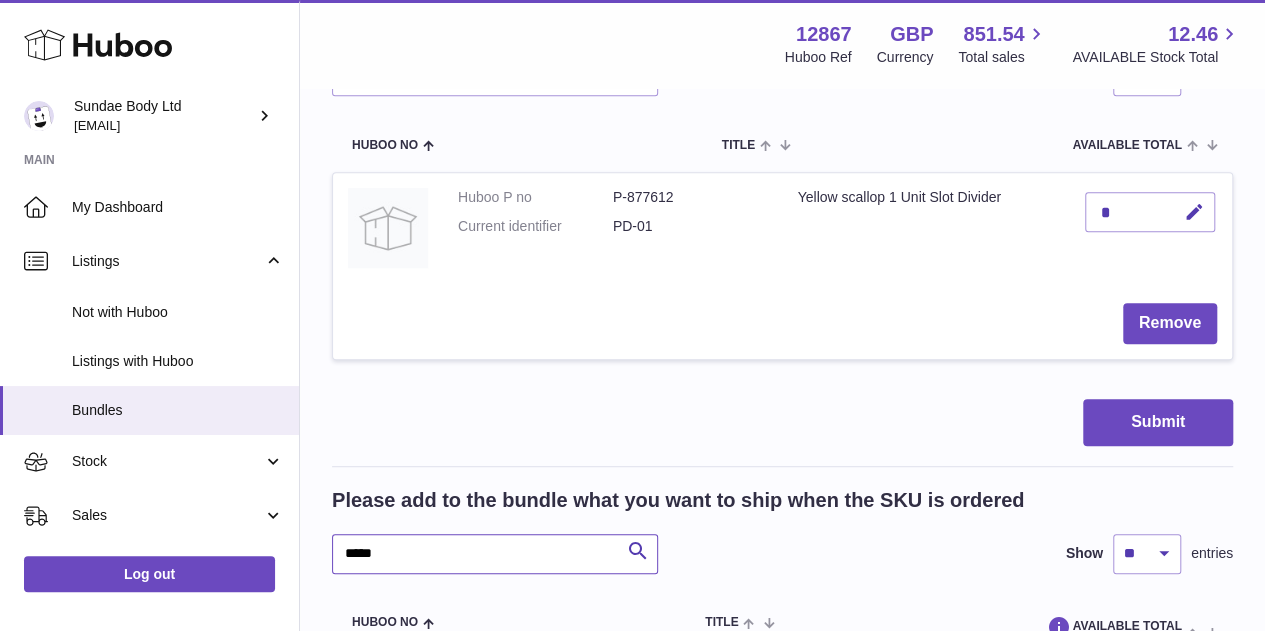 drag, startPoint x: 360, startPoint y: 552, endPoint x: 317, endPoint y: 552, distance: 43 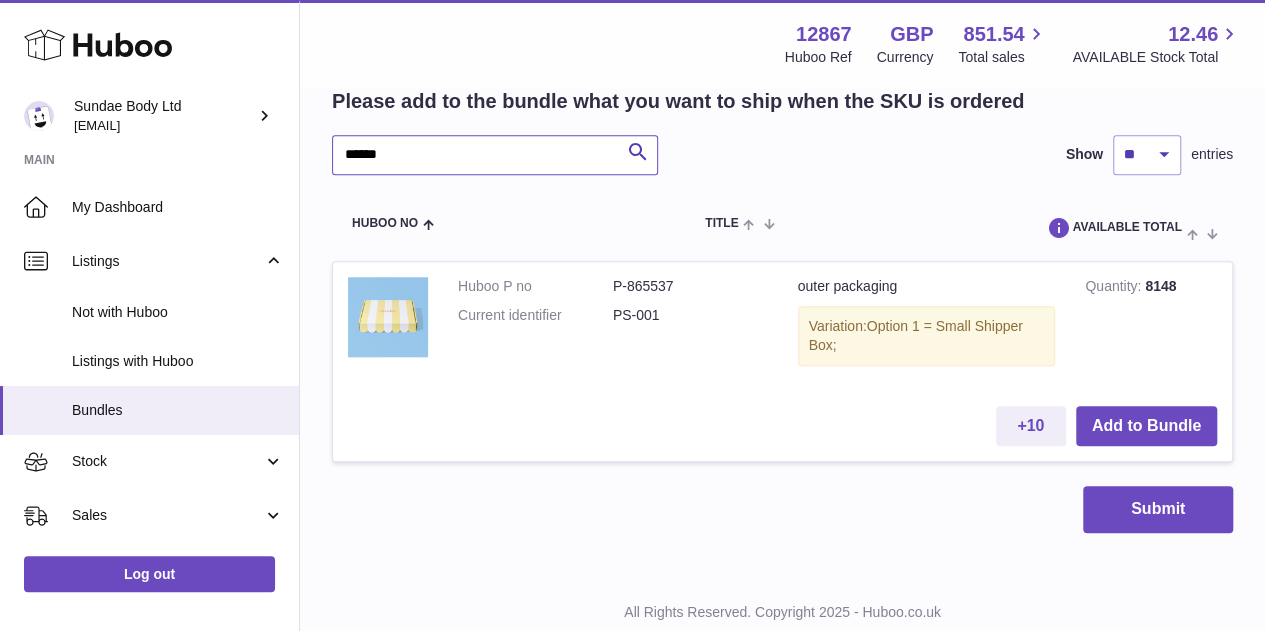 scroll, scrollTop: 800, scrollLeft: 0, axis: vertical 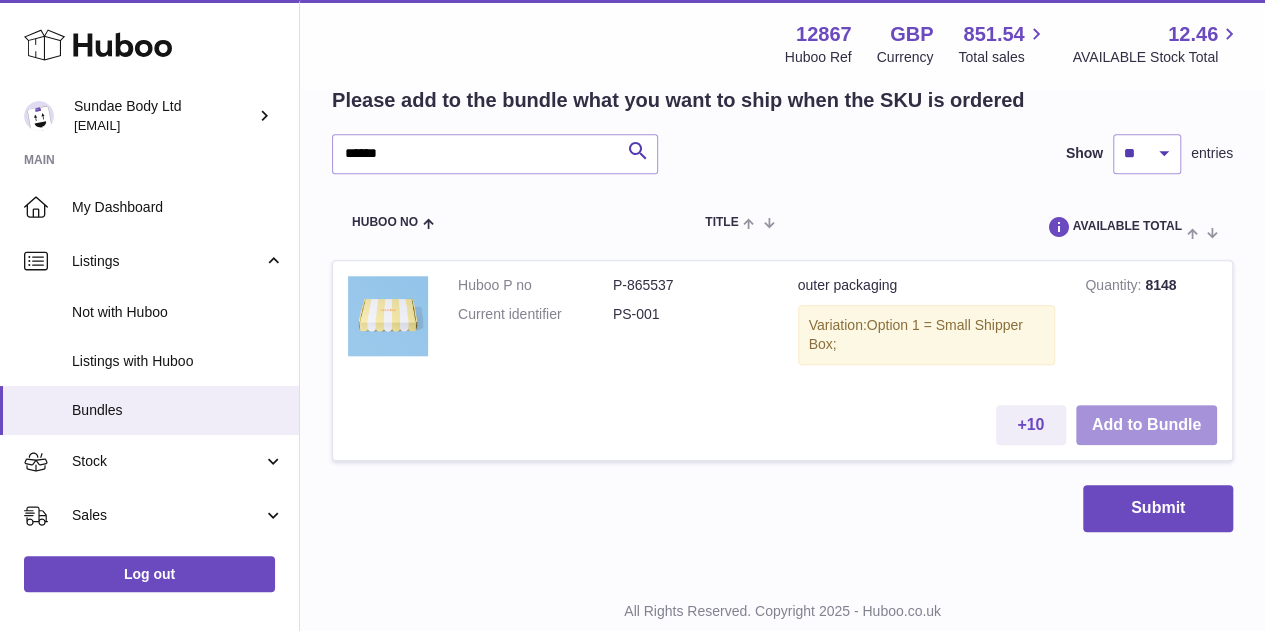 click on "Add to Bundle" at bounding box center [1146, 425] 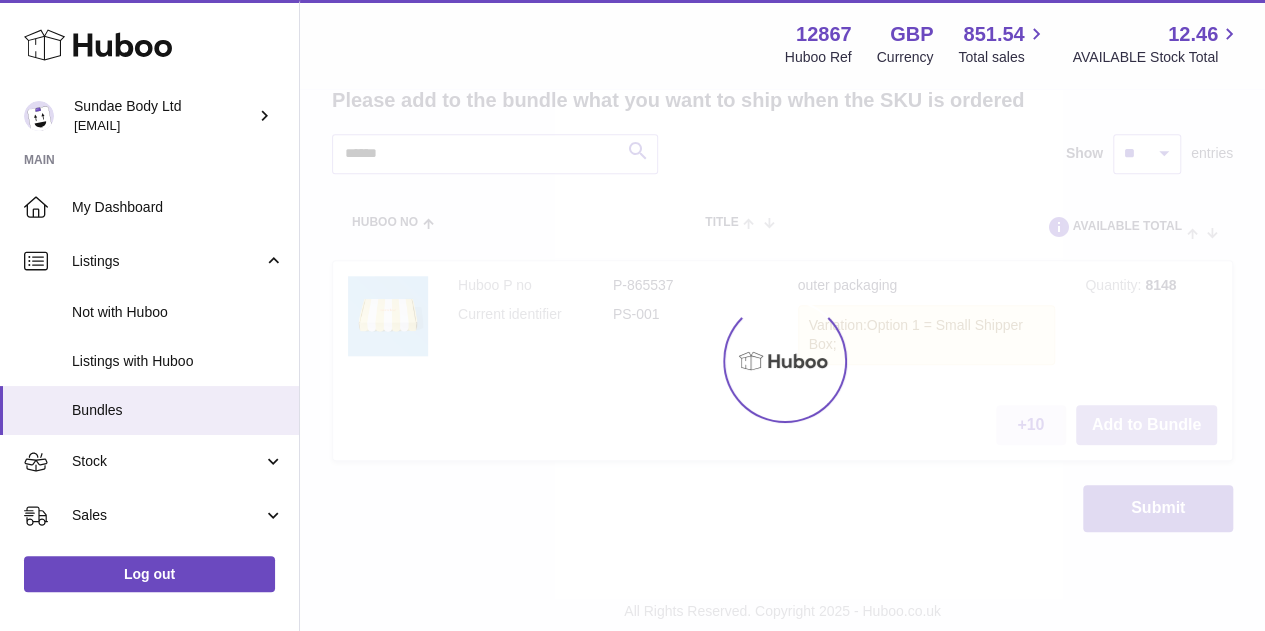 scroll, scrollTop: 1024, scrollLeft: 0, axis: vertical 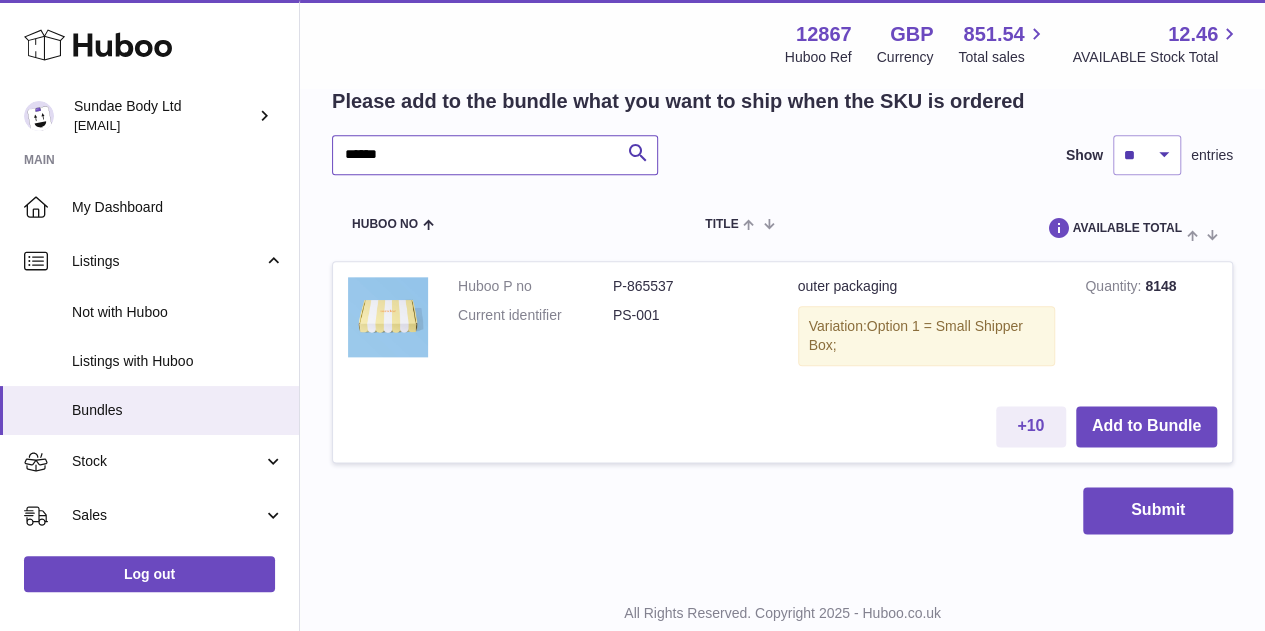 drag, startPoint x: 368, startPoint y: 159, endPoint x: 338, endPoint y: 159, distance: 30 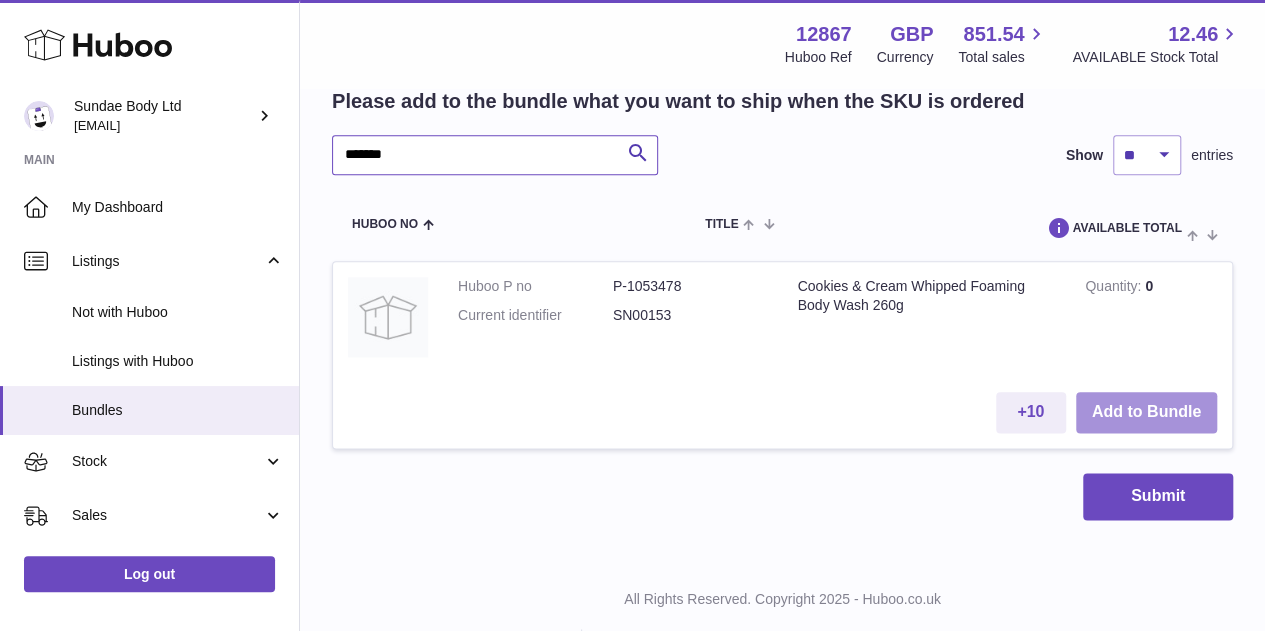 type on "*******" 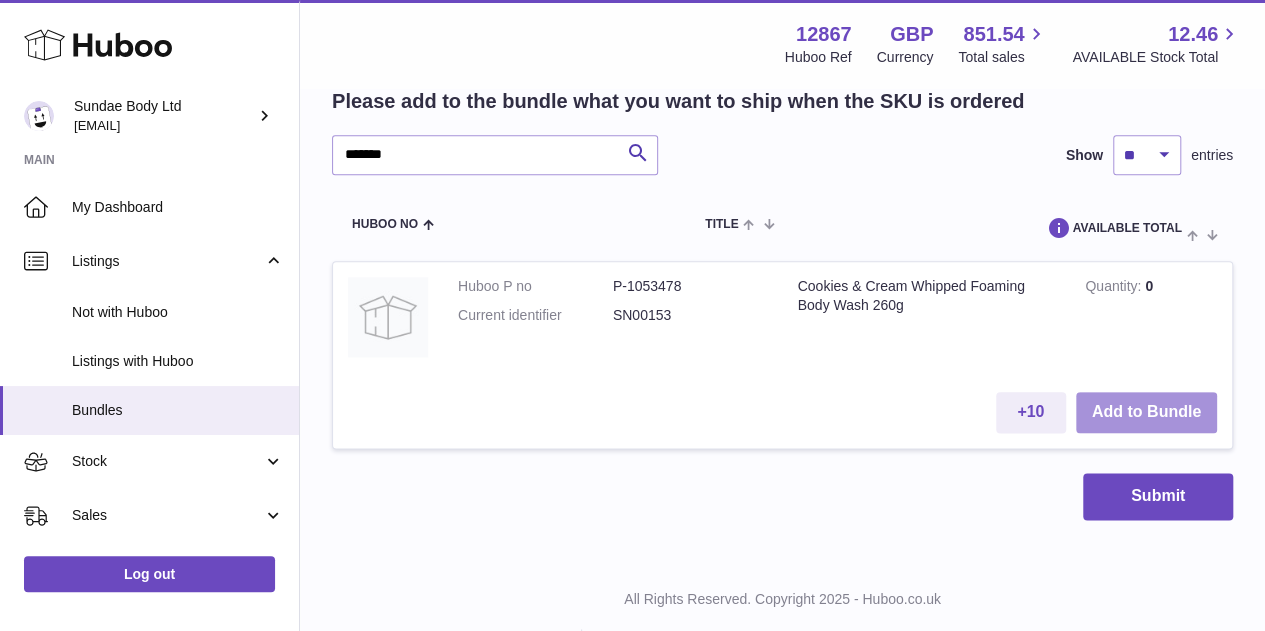 click on "Add to Bundle" at bounding box center [1146, 412] 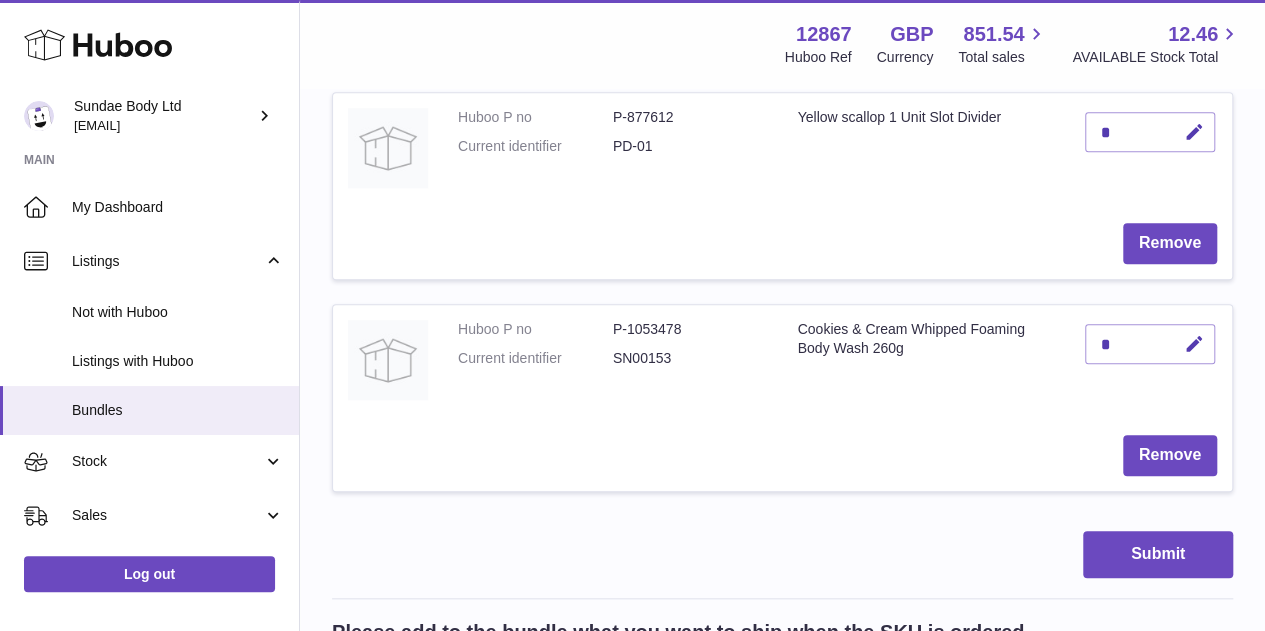 scroll, scrollTop: 735, scrollLeft: 0, axis: vertical 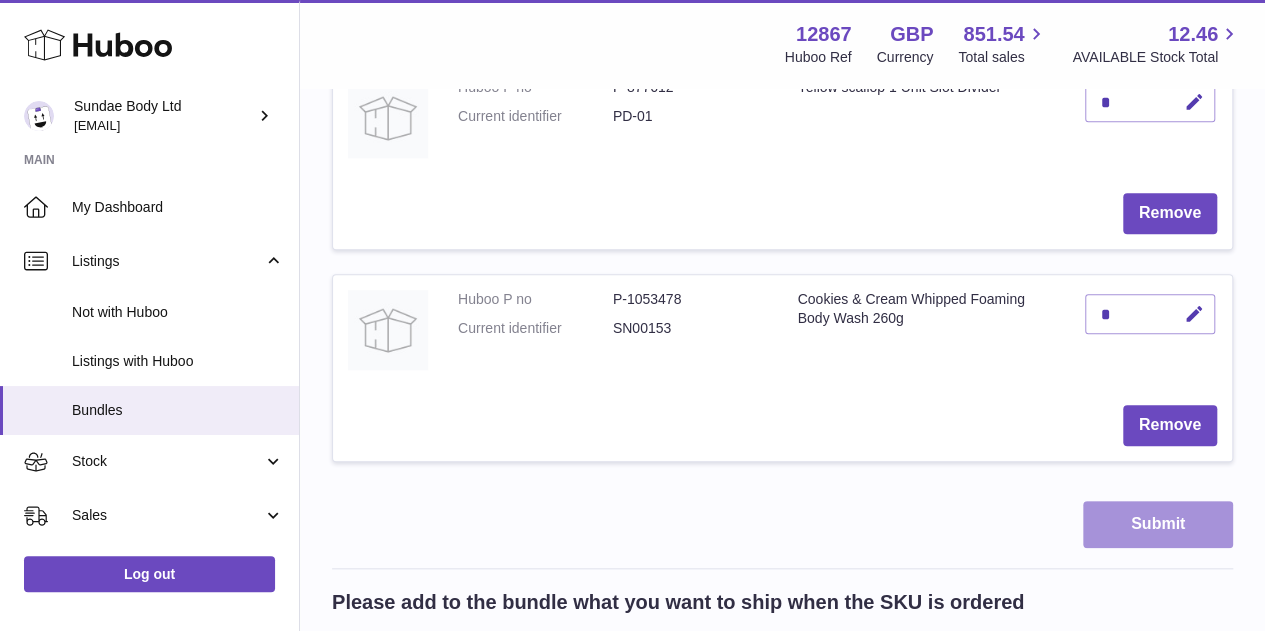 click on "Submit" at bounding box center [1158, 524] 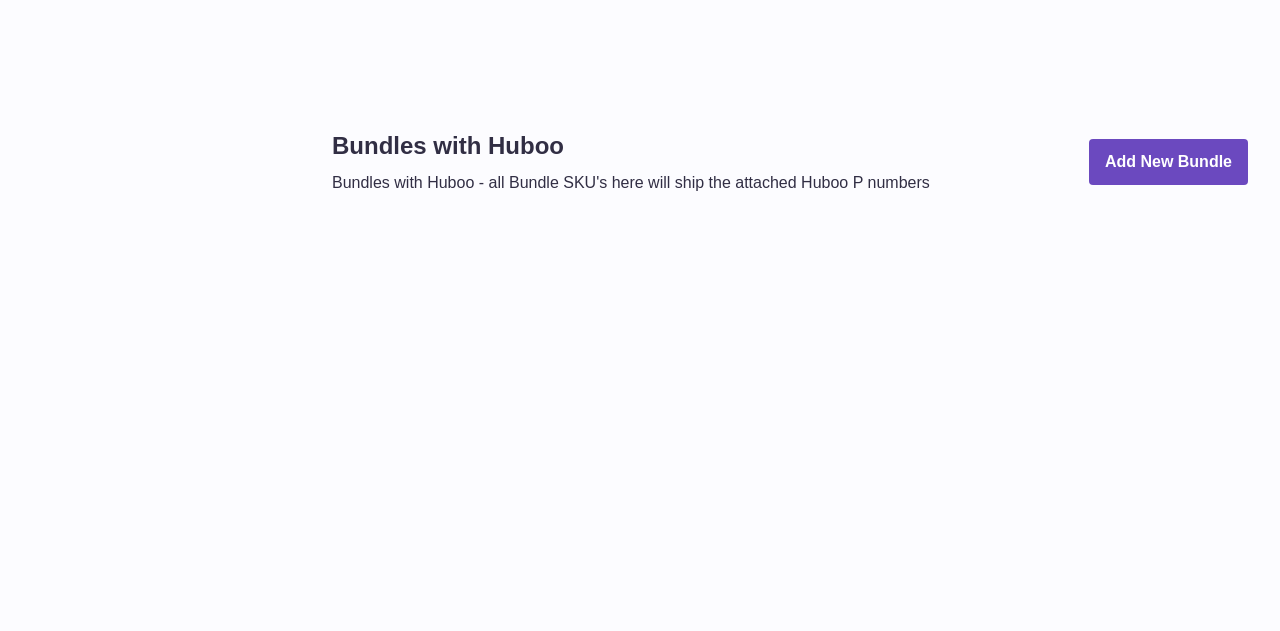 scroll, scrollTop: 0, scrollLeft: 0, axis: both 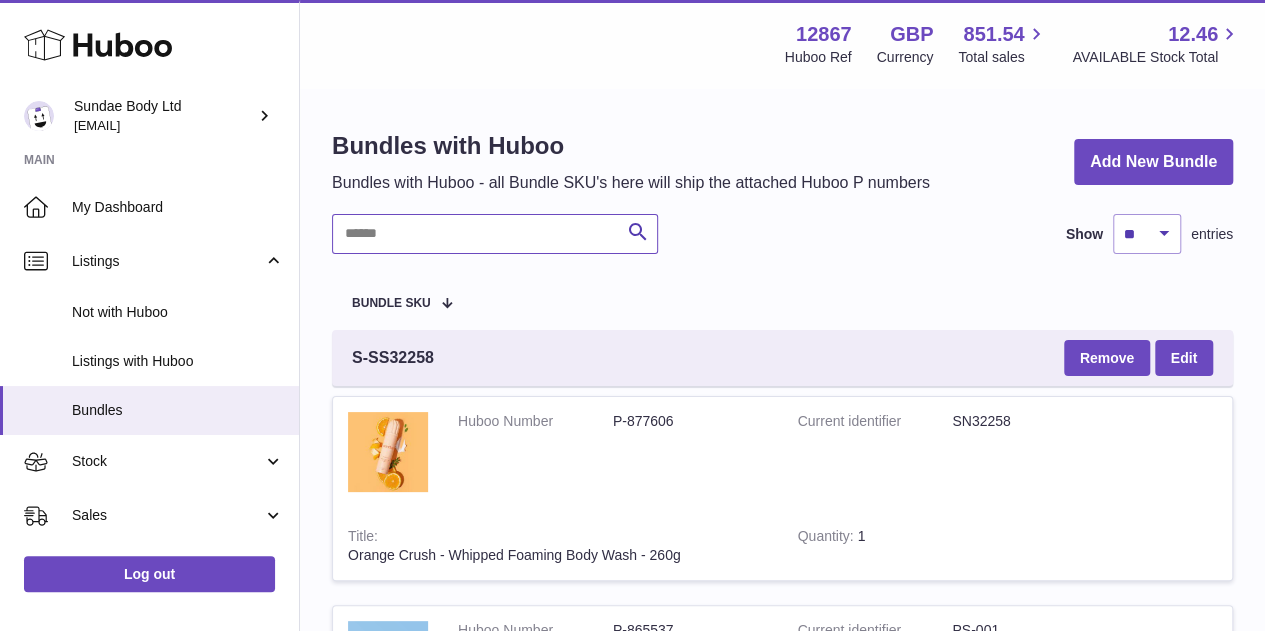 click at bounding box center [495, 234] 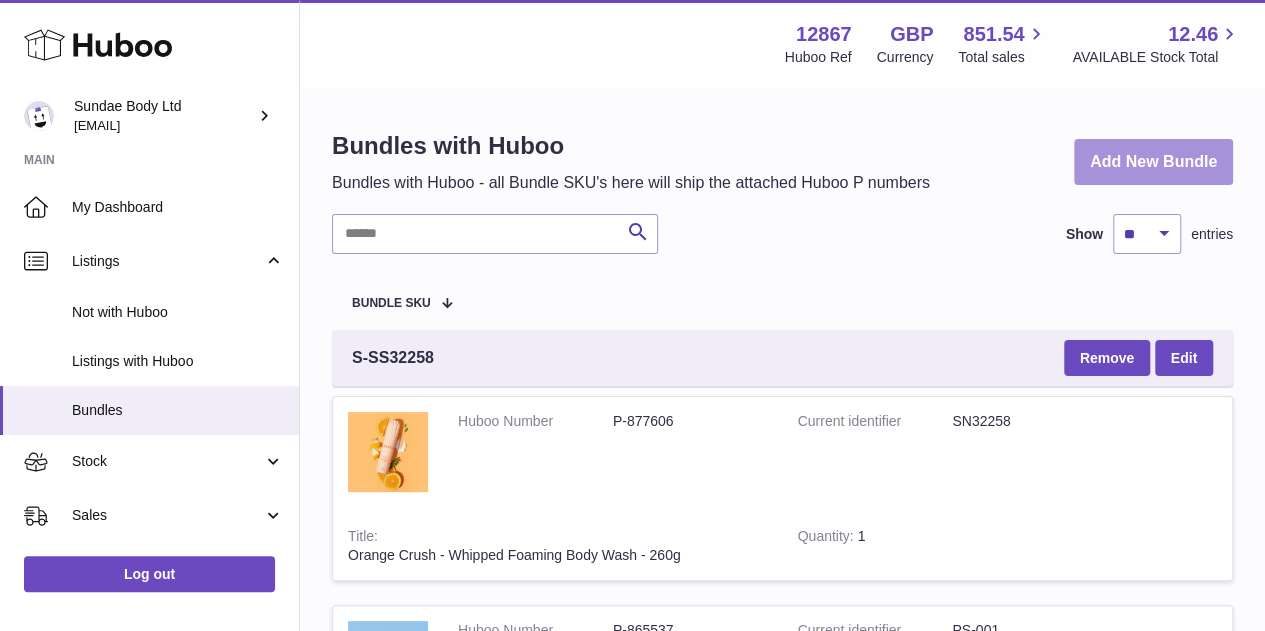 click on "Add New Bundle" at bounding box center [1153, 162] 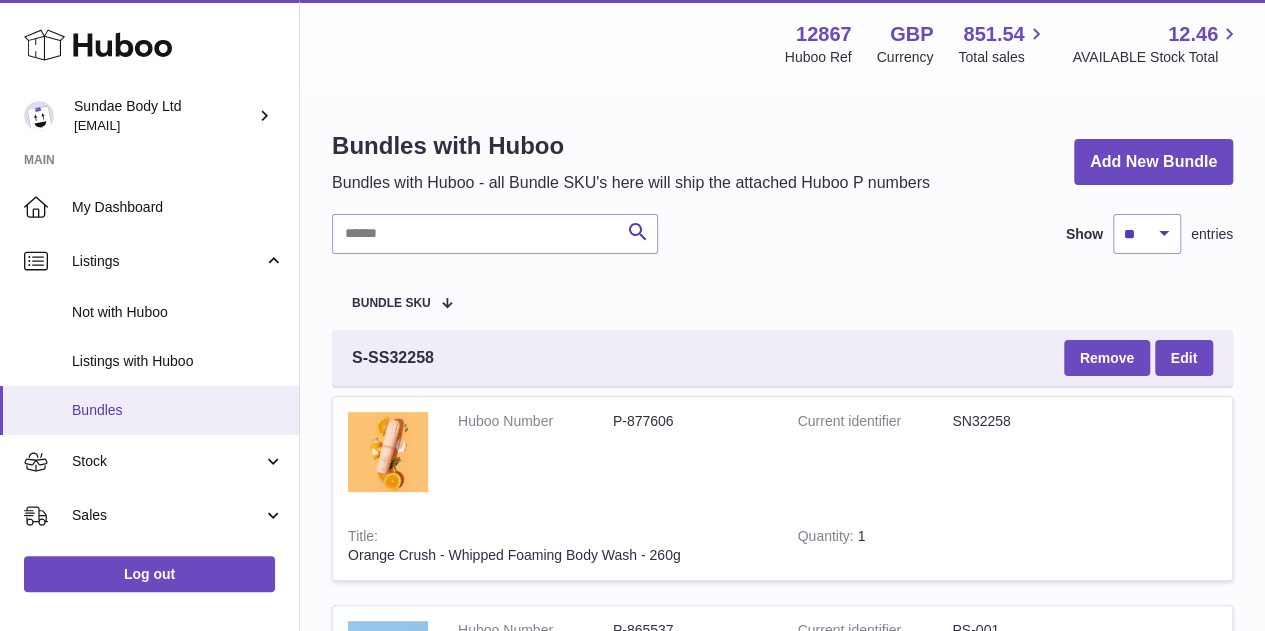 click on "Bundles" at bounding box center [178, 410] 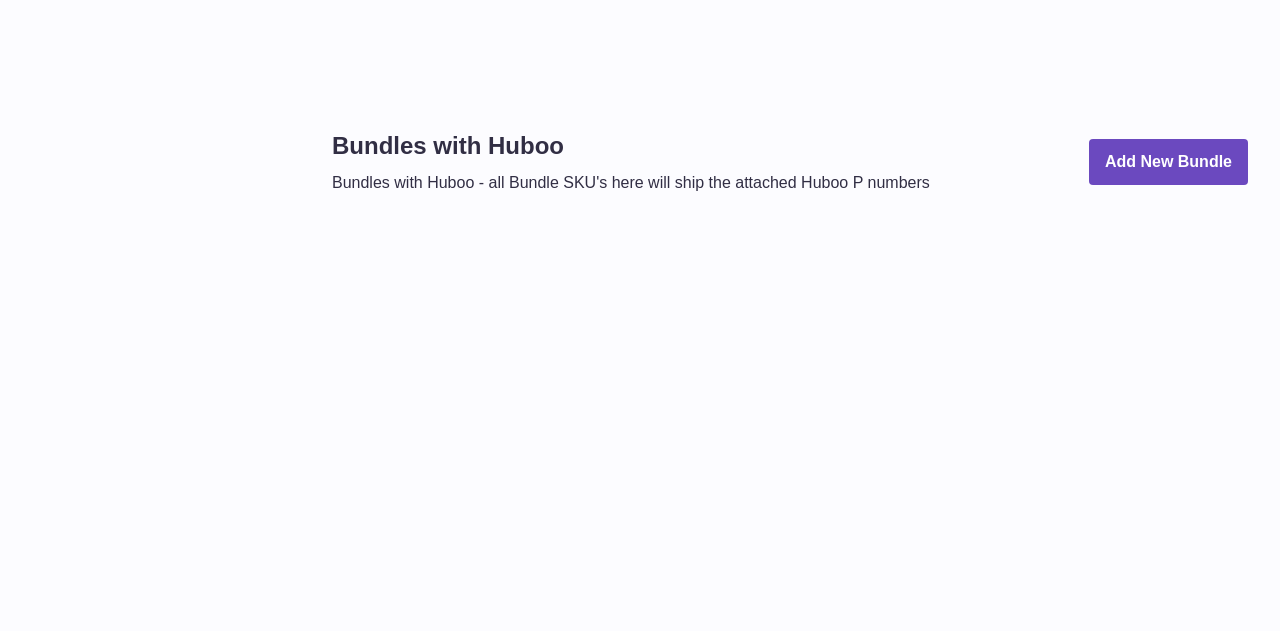 scroll, scrollTop: 0, scrollLeft: 0, axis: both 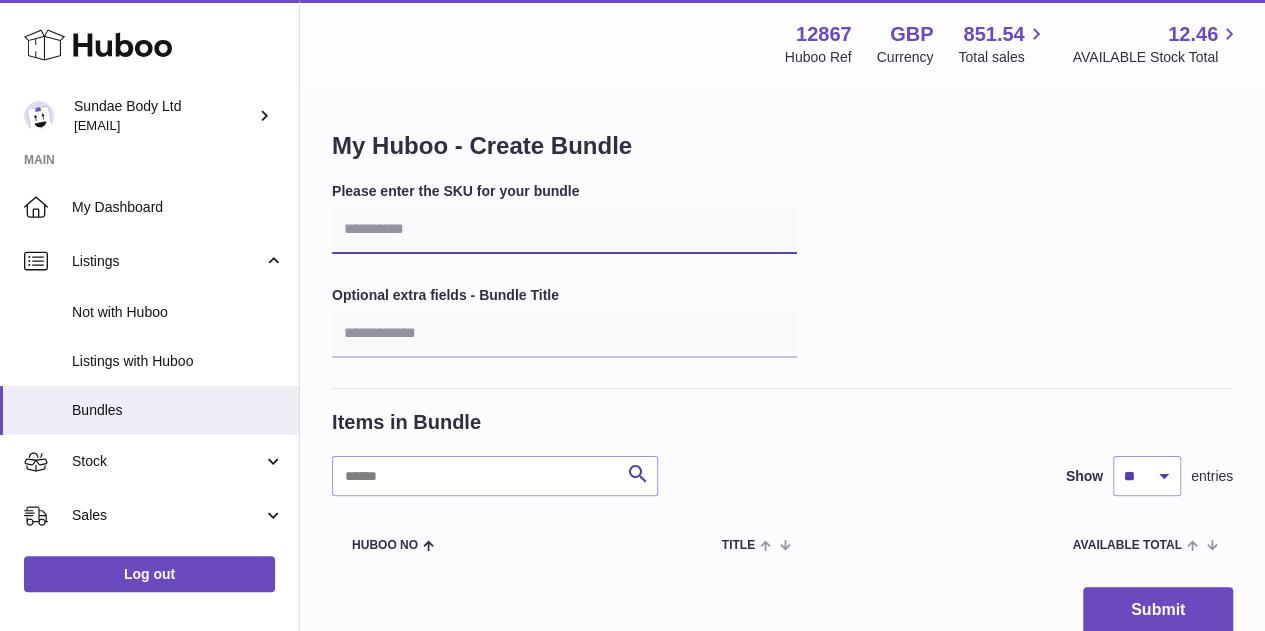 click at bounding box center (564, 230) 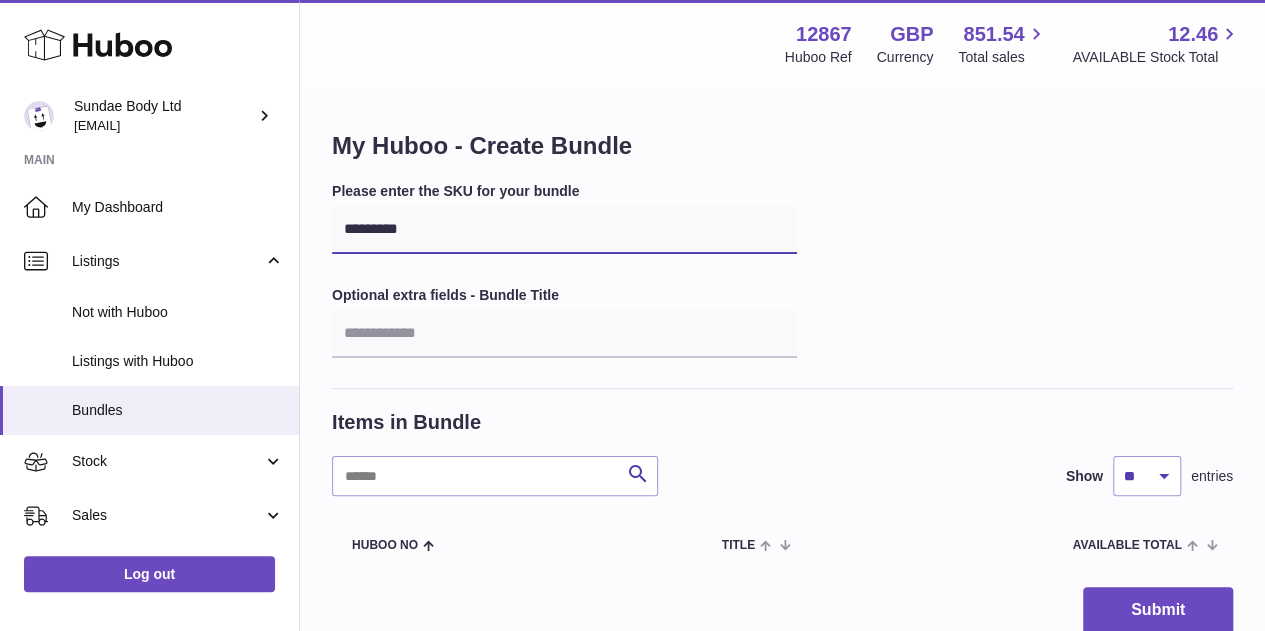 type on "*********" 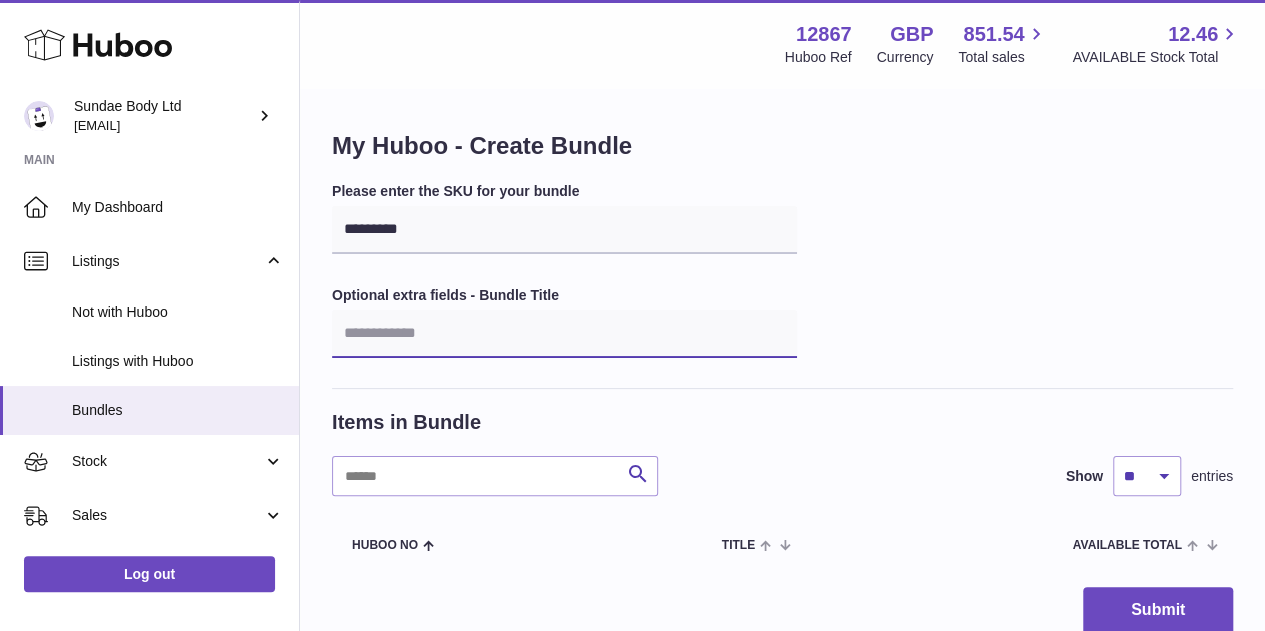 click at bounding box center (564, 334) 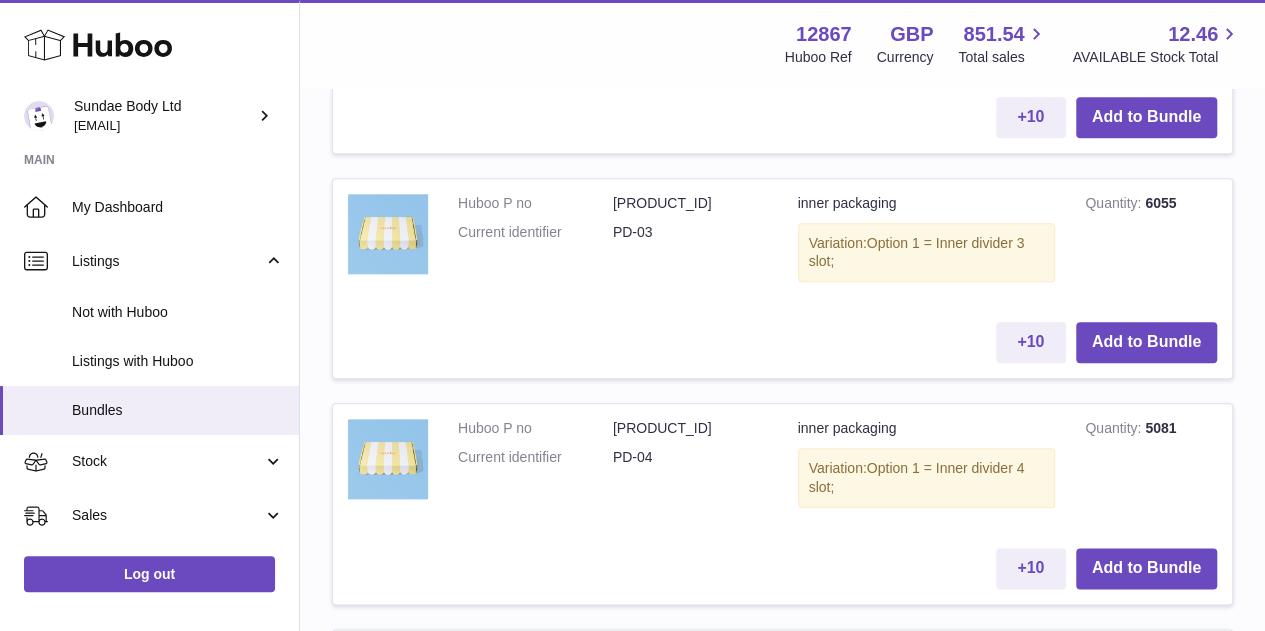 scroll, scrollTop: 1100, scrollLeft: 0, axis: vertical 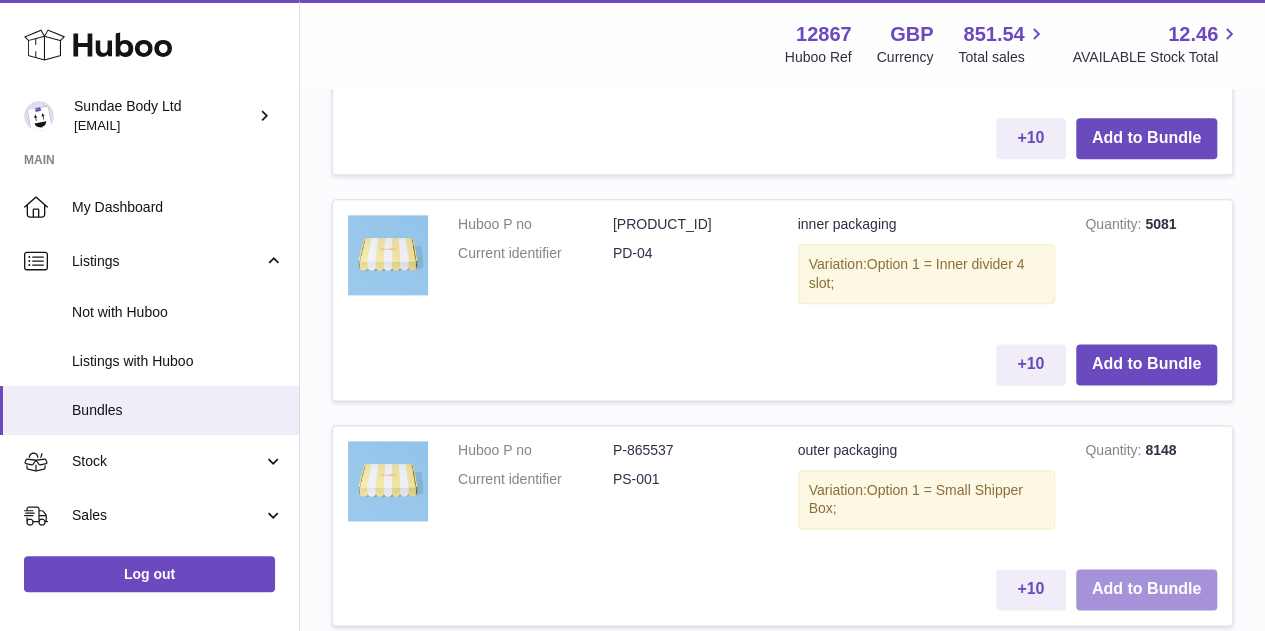 type on "**********" 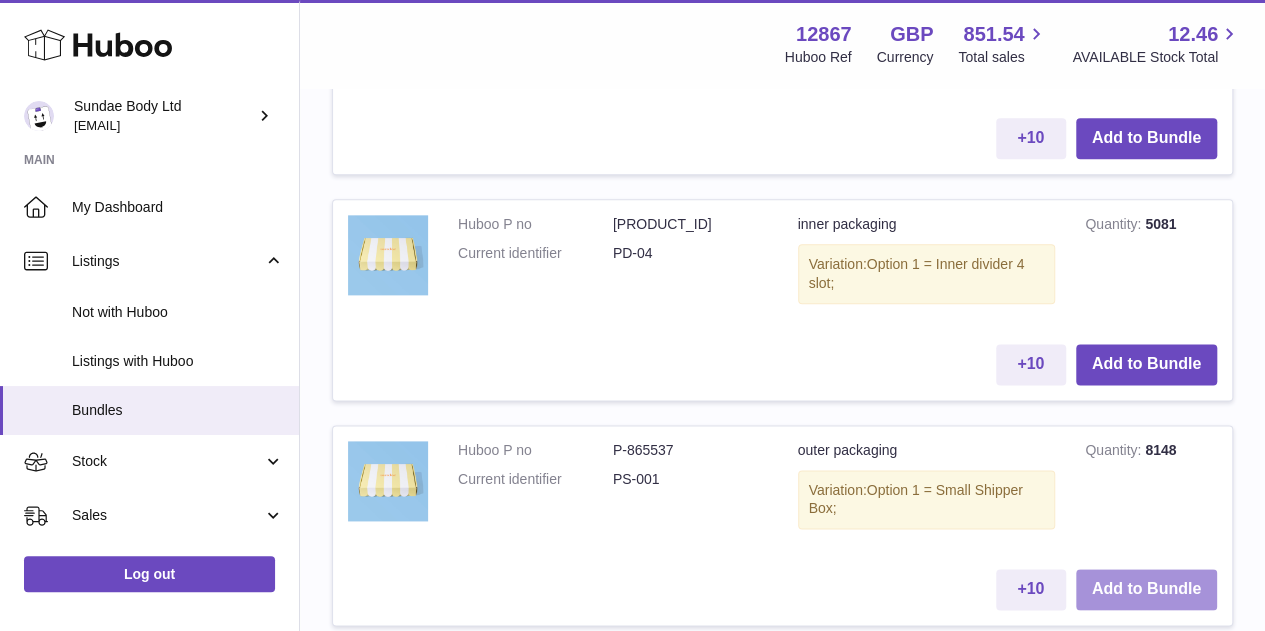 click on "Add to Bundle" at bounding box center [1146, 589] 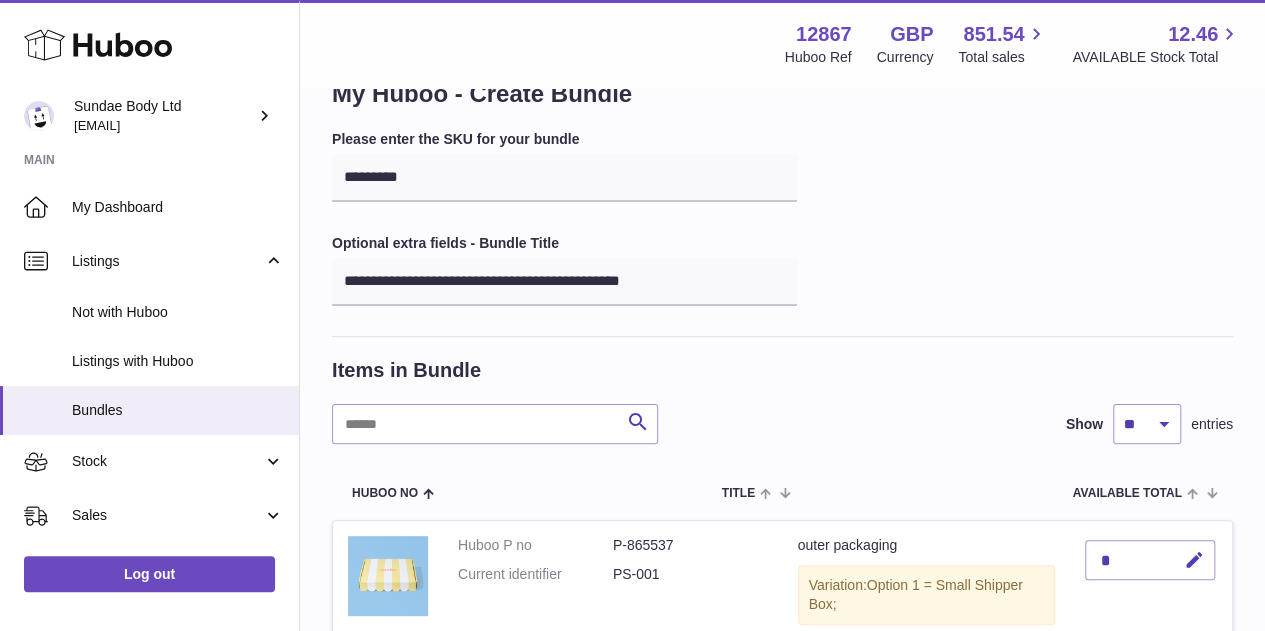 scroll, scrollTop: 0, scrollLeft: 0, axis: both 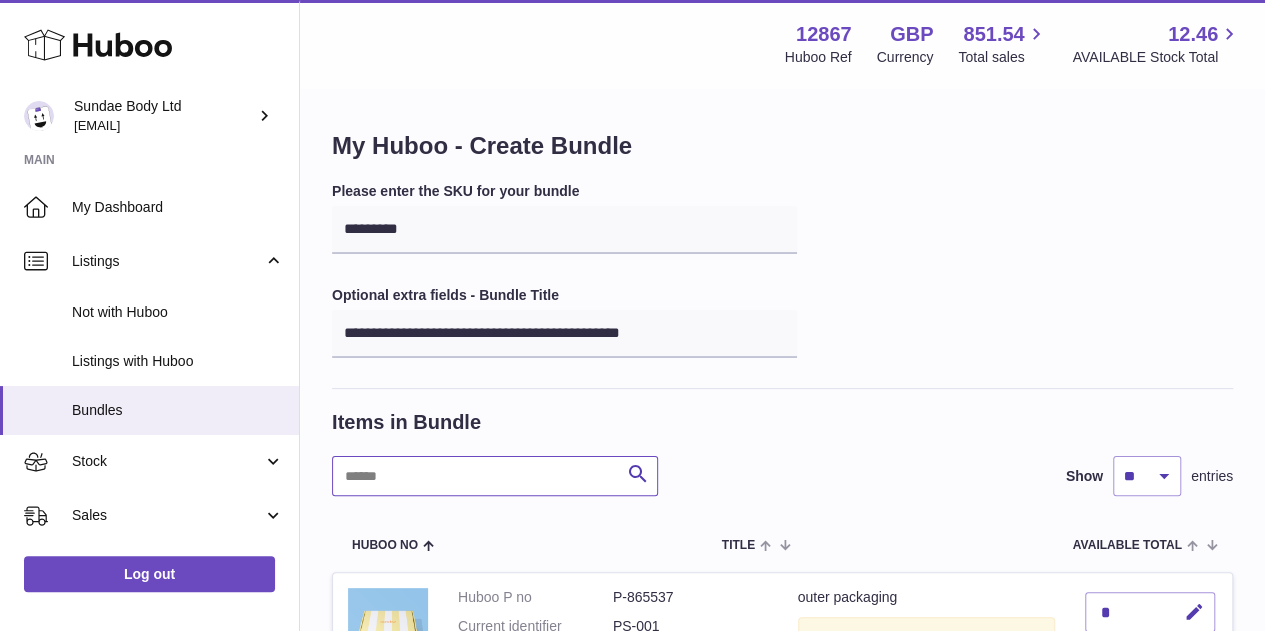 click at bounding box center [495, 476] 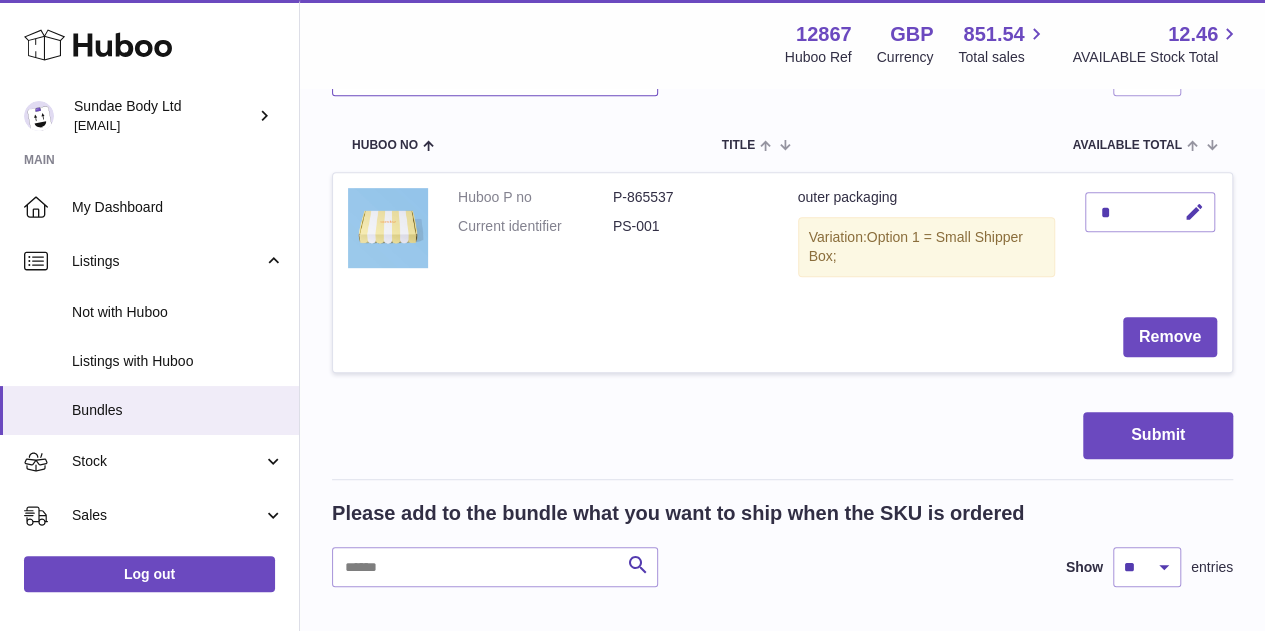 scroll, scrollTop: 500, scrollLeft: 0, axis: vertical 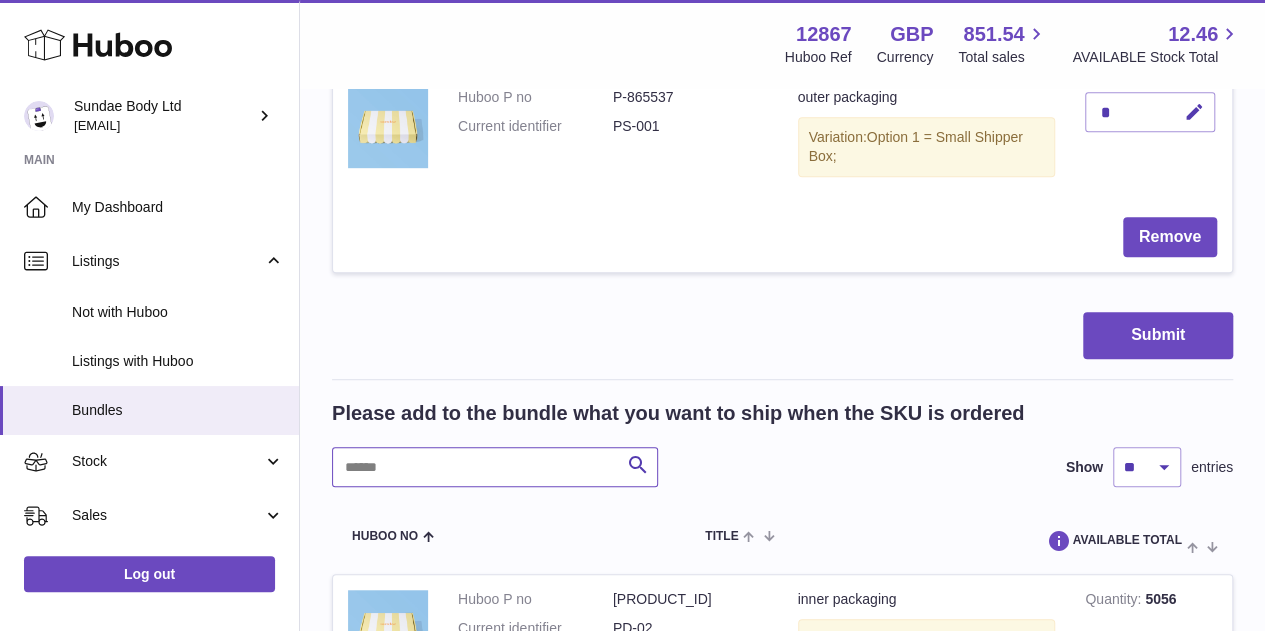 click at bounding box center (495, 467) 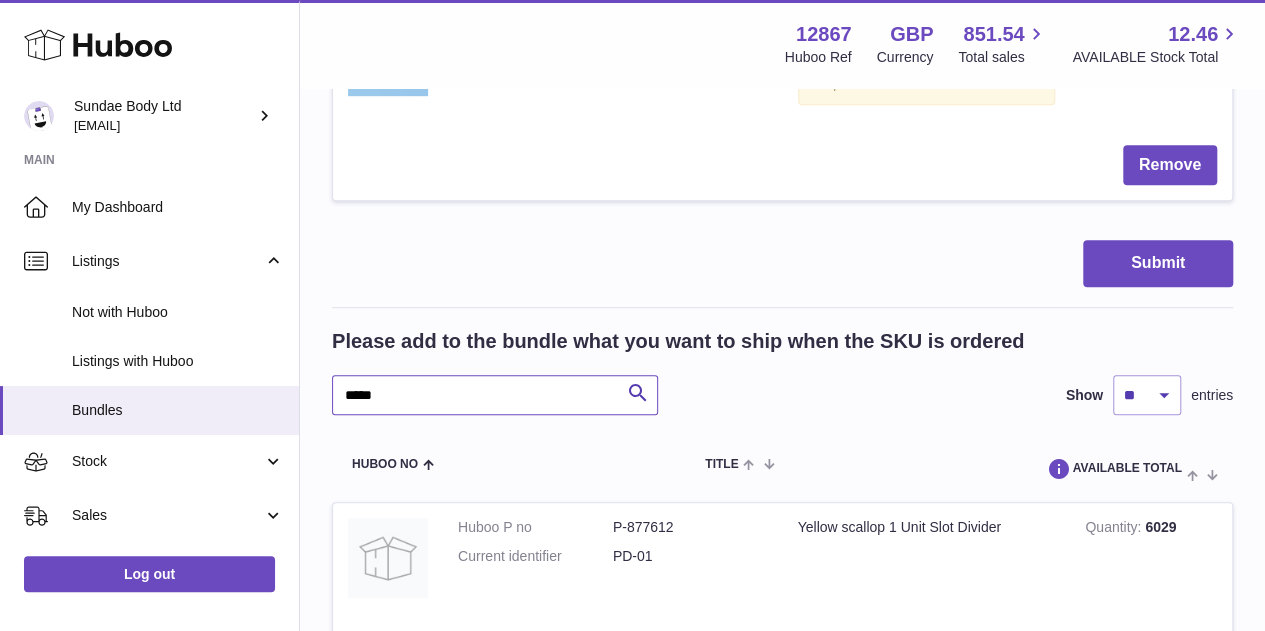 scroll, scrollTop: 600, scrollLeft: 0, axis: vertical 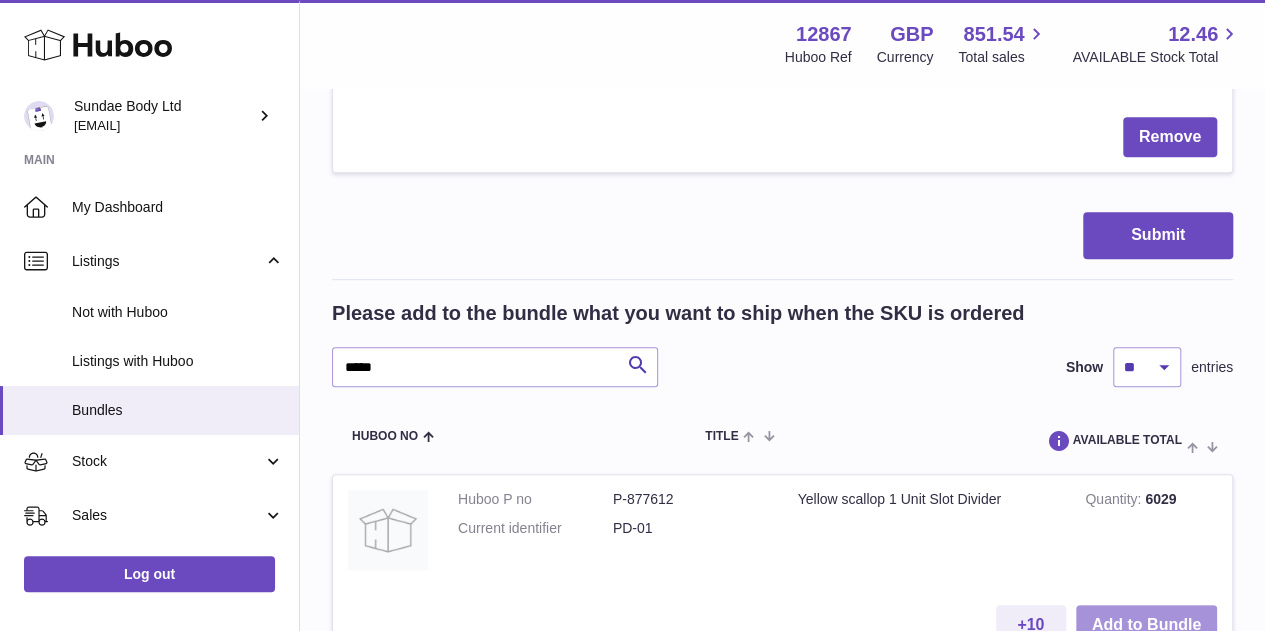click on "Add to Bundle" at bounding box center (1146, 625) 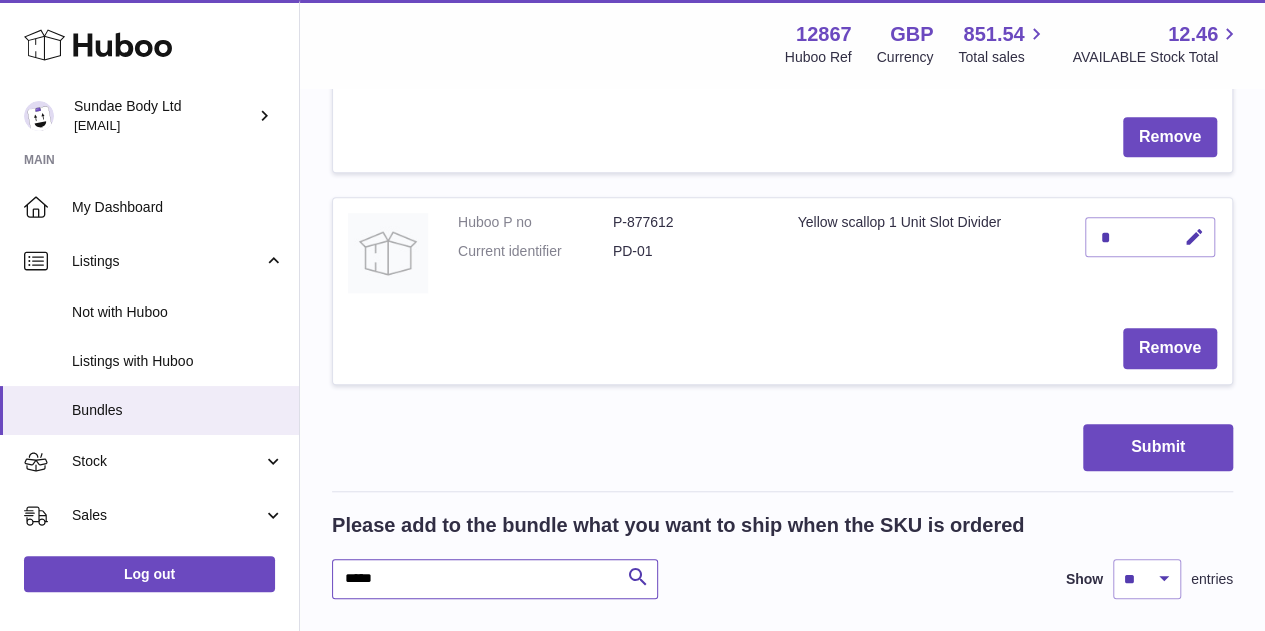 drag, startPoint x: 396, startPoint y: 580, endPoint x: 316, endPoint y: 577, distance: 80.05623 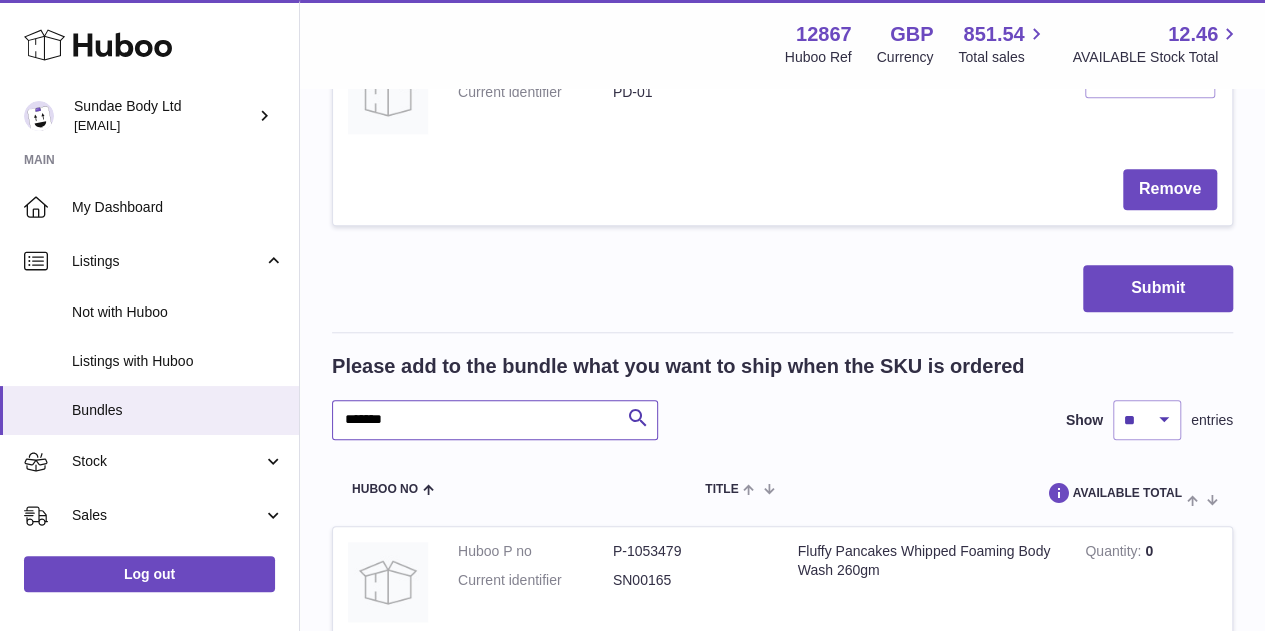 scroll, scrollTop: 900, scrollLeft: 0, axis: vertical 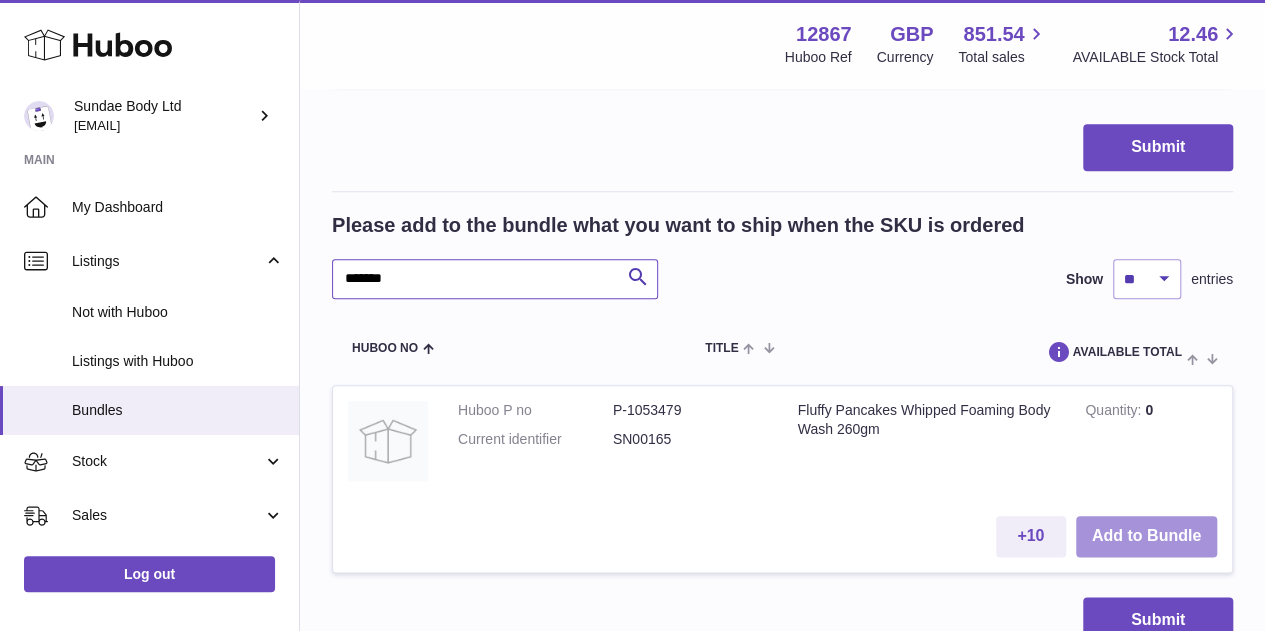 type on "*******" 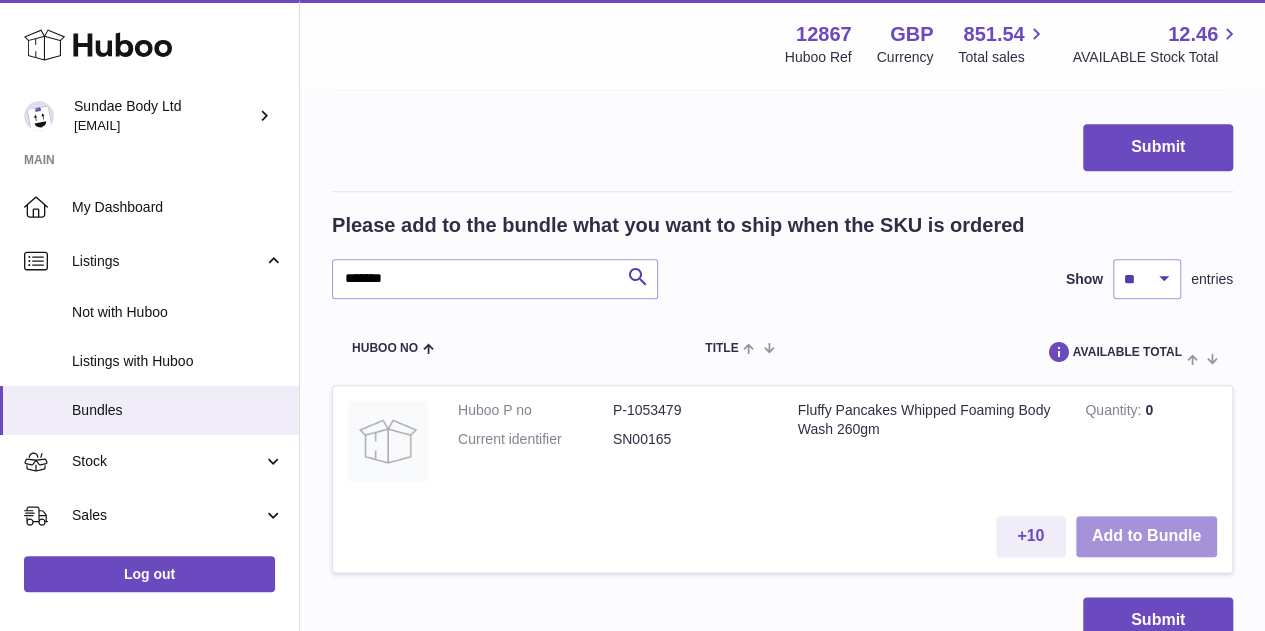 click on "Add to Bundle" at bounding box center [1146, 536] 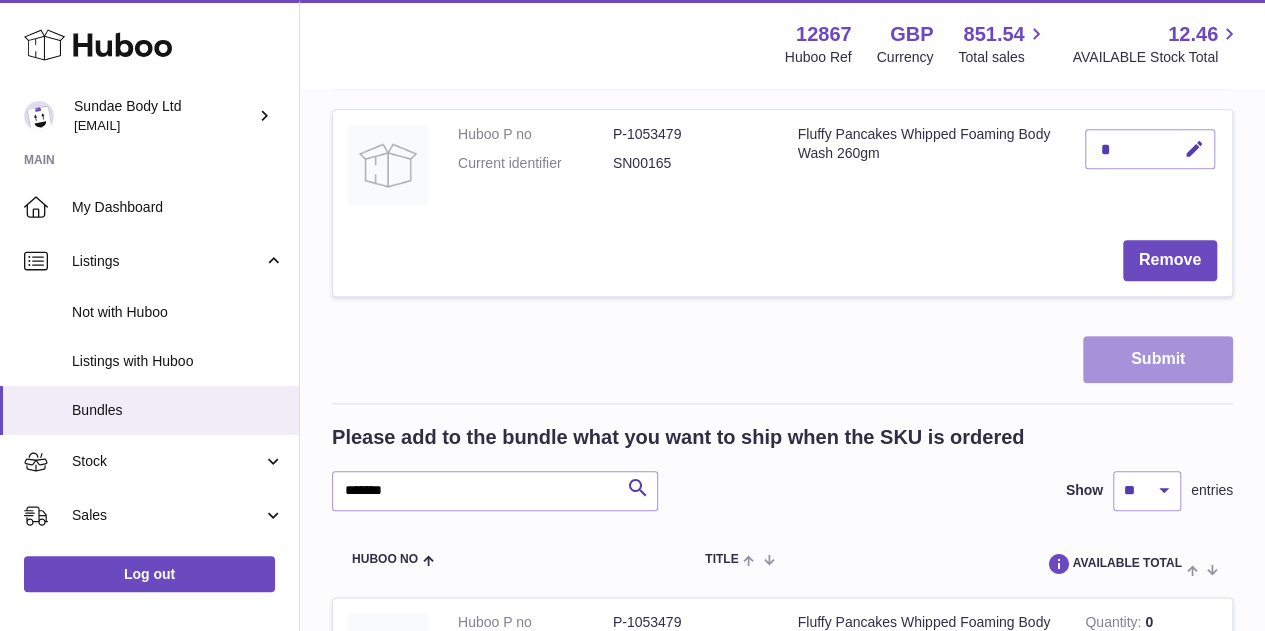 click on "Submit" at bounding box center (1158, 359) 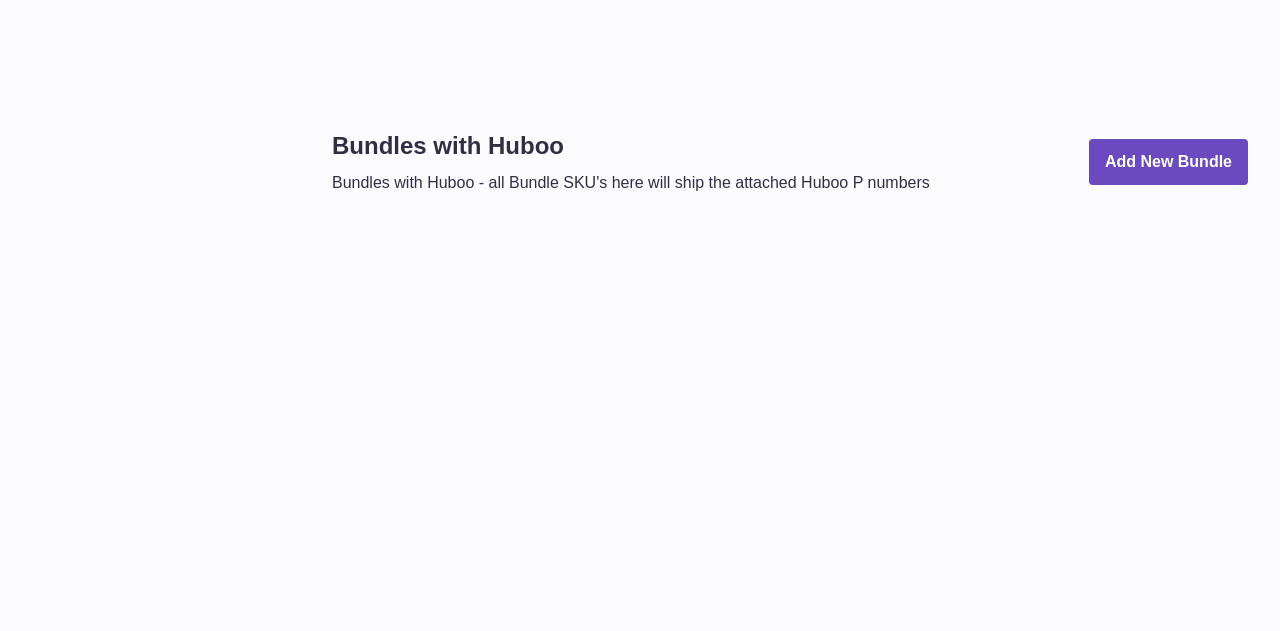 scroll, scrollTop: 0, scrollLeft: 0, axis: both 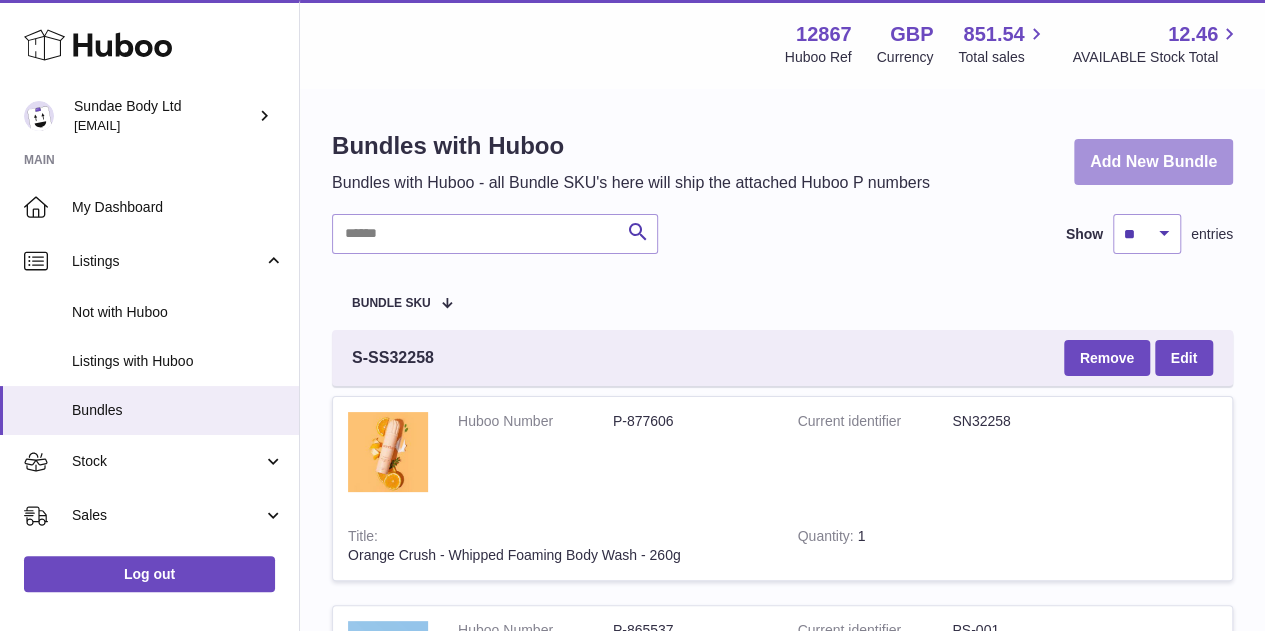 click on "Add New Bundle" at bounding box center (1153, 162) 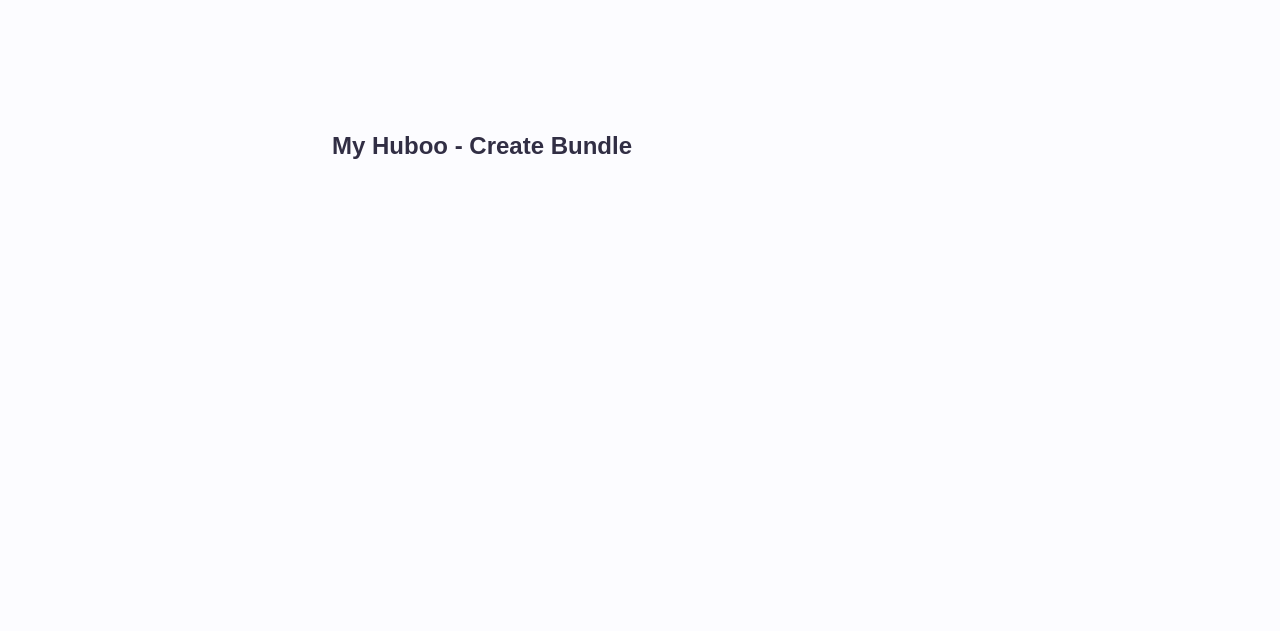 scroll, scrollTop: 0, scrollLeft: 0, axis: both 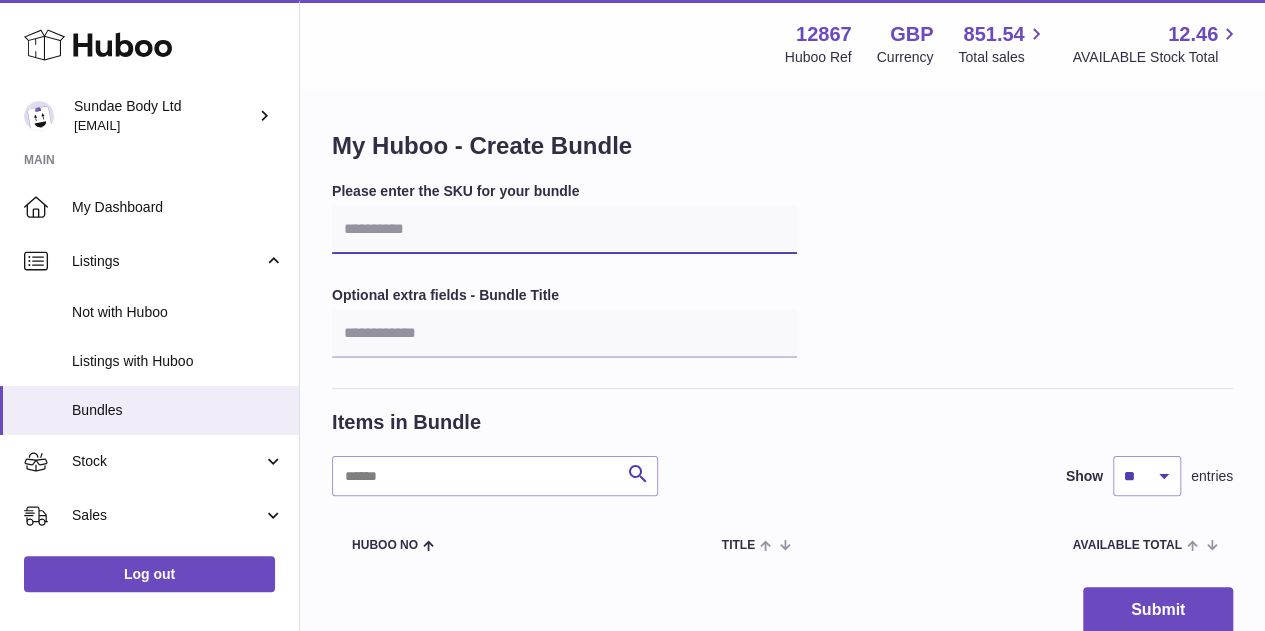click at bounding box center (564, 230) 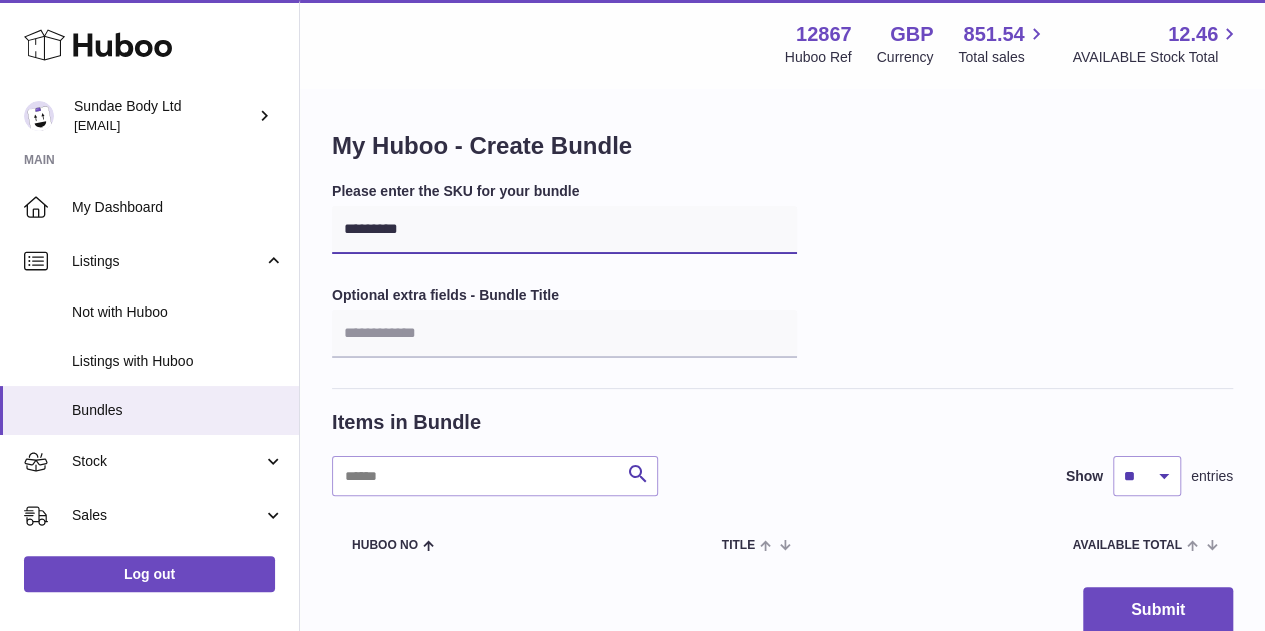 type on "*********" 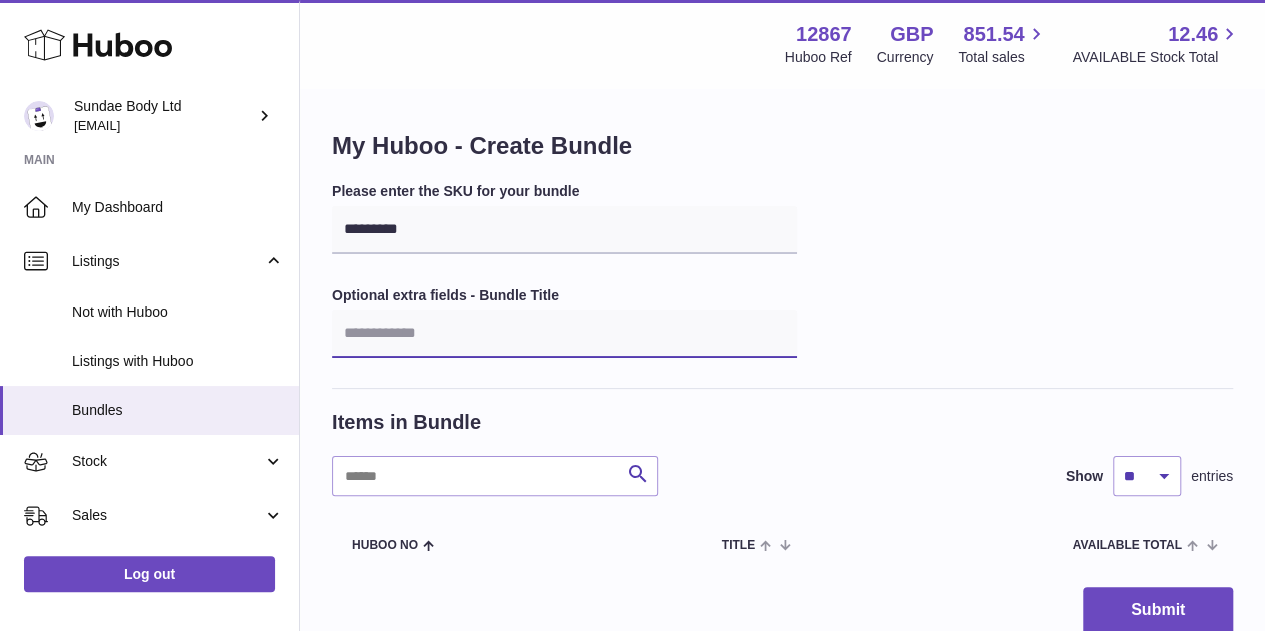 click at bounding box center (564, 334) 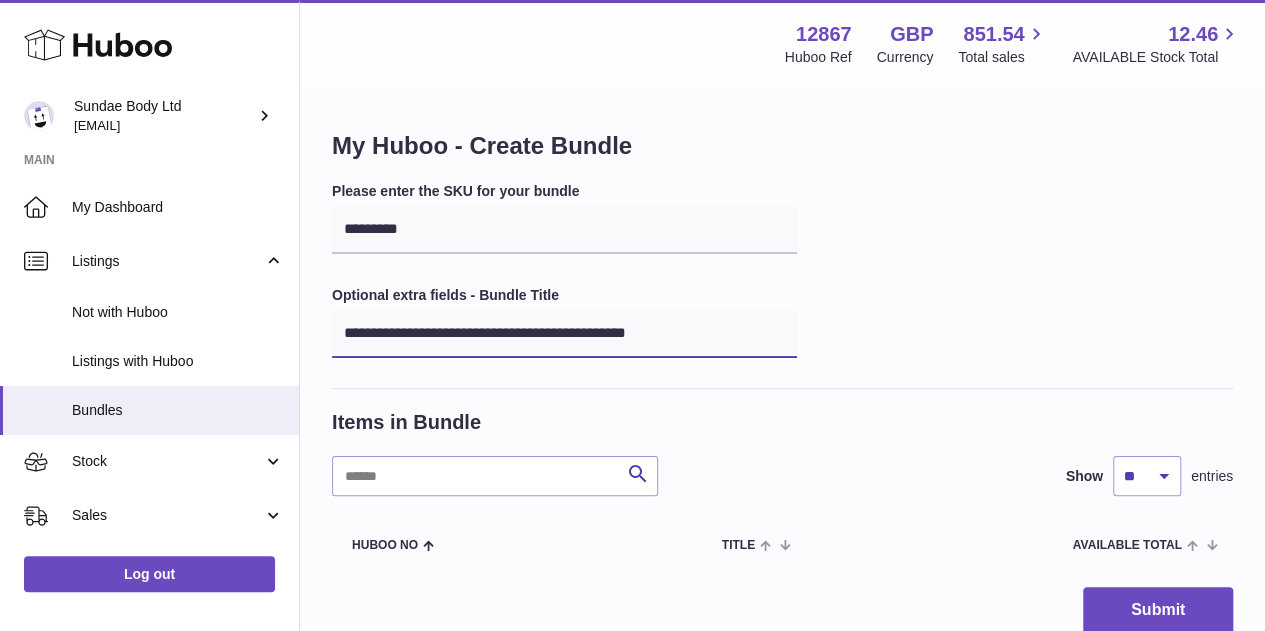 click on "**********" at bounding box center [564, 334] 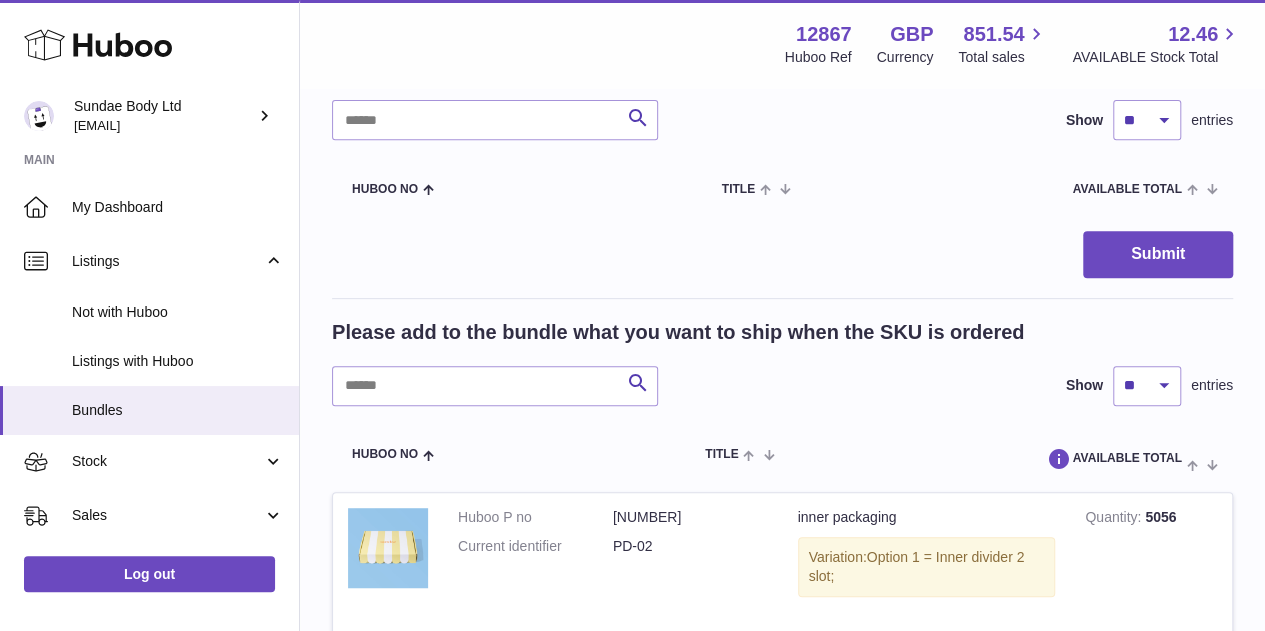 scroll, scrollTop: 300, scrollLeft: 0, axis: vertical 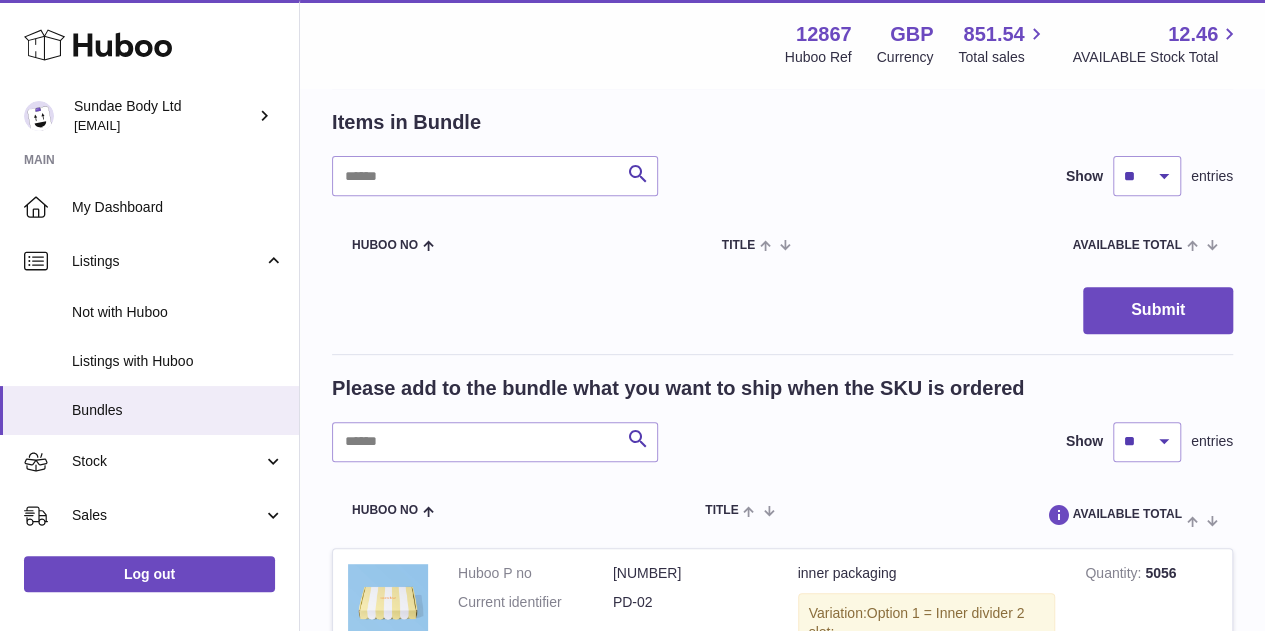 type on "**********" 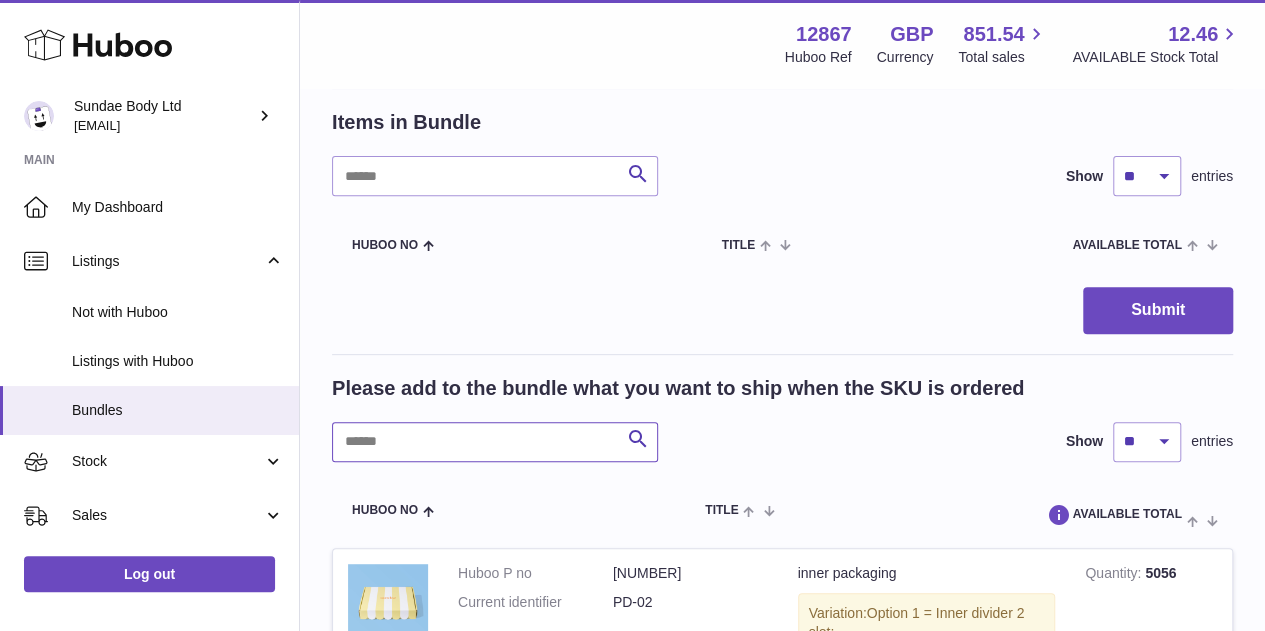 click at bounding box center (495, 442) 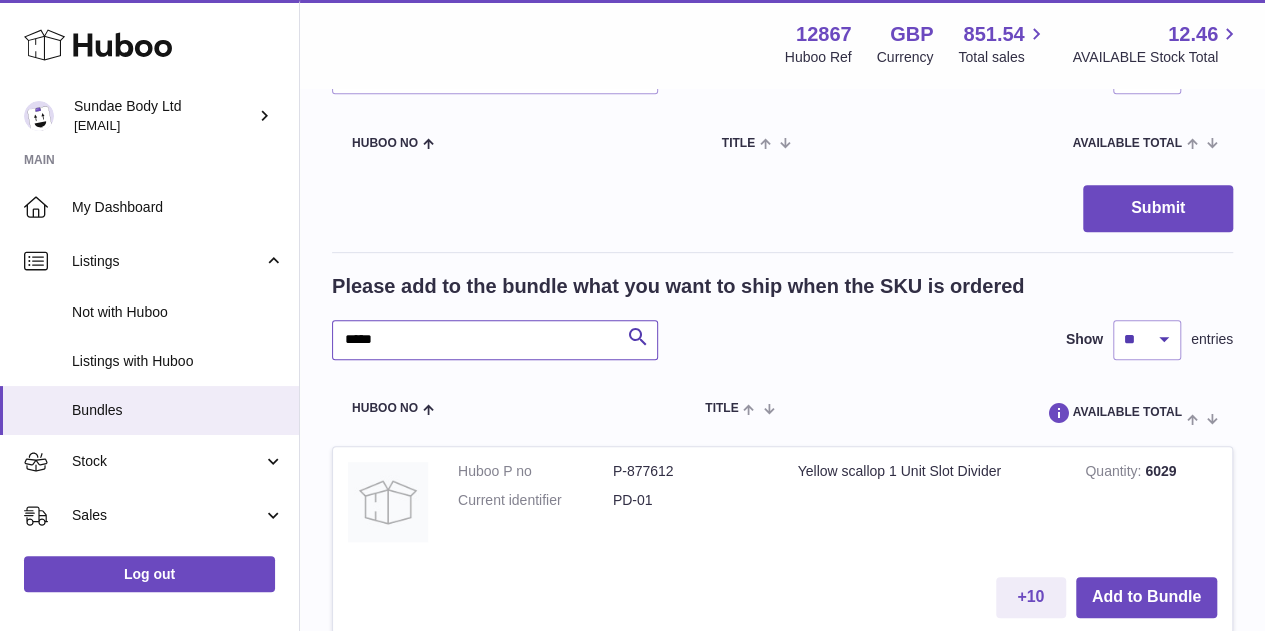 scroll, scrollTop: 500, scrollLeft: 0, axis: vertical 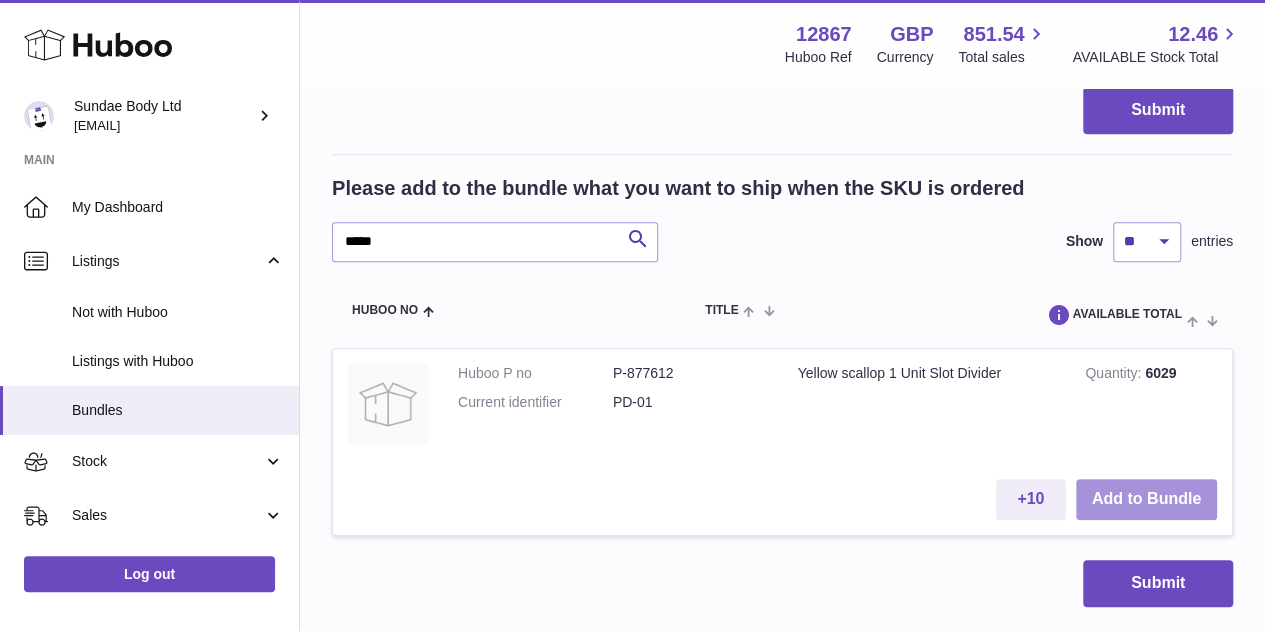 click on "Add to Bundle" at bounding box center [1146, 499] 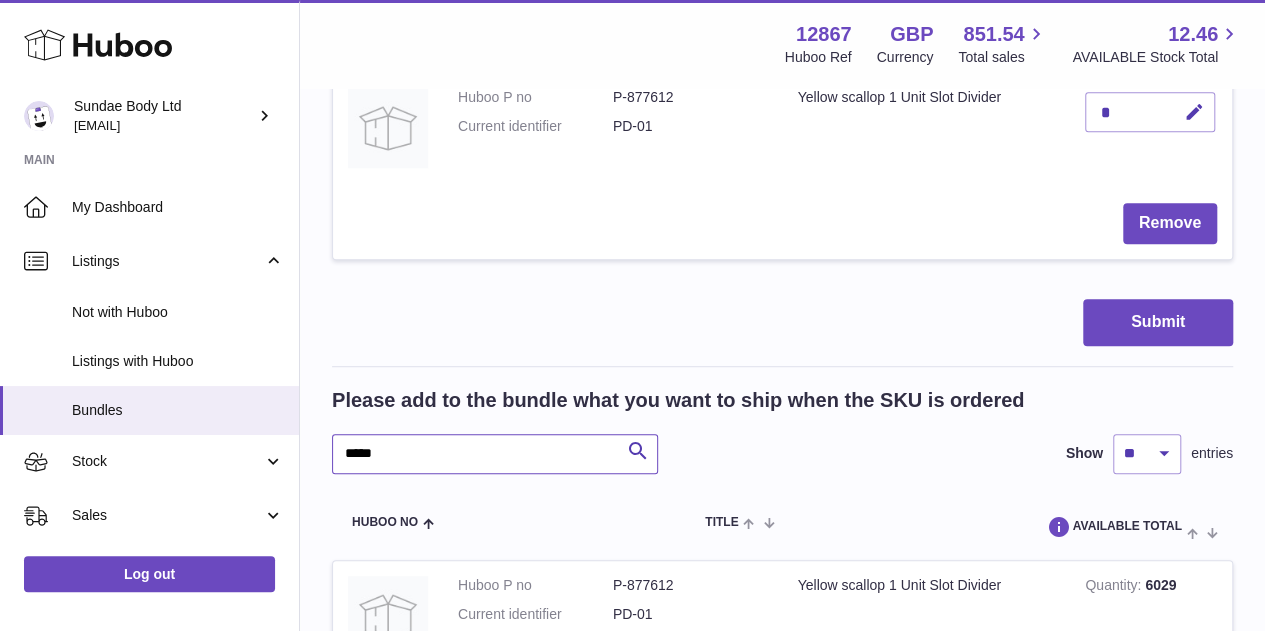 drag, startPoint x: 370, startPoint y: 445, endPoint x: 342, endPoint y: 441, distance: 28.284271 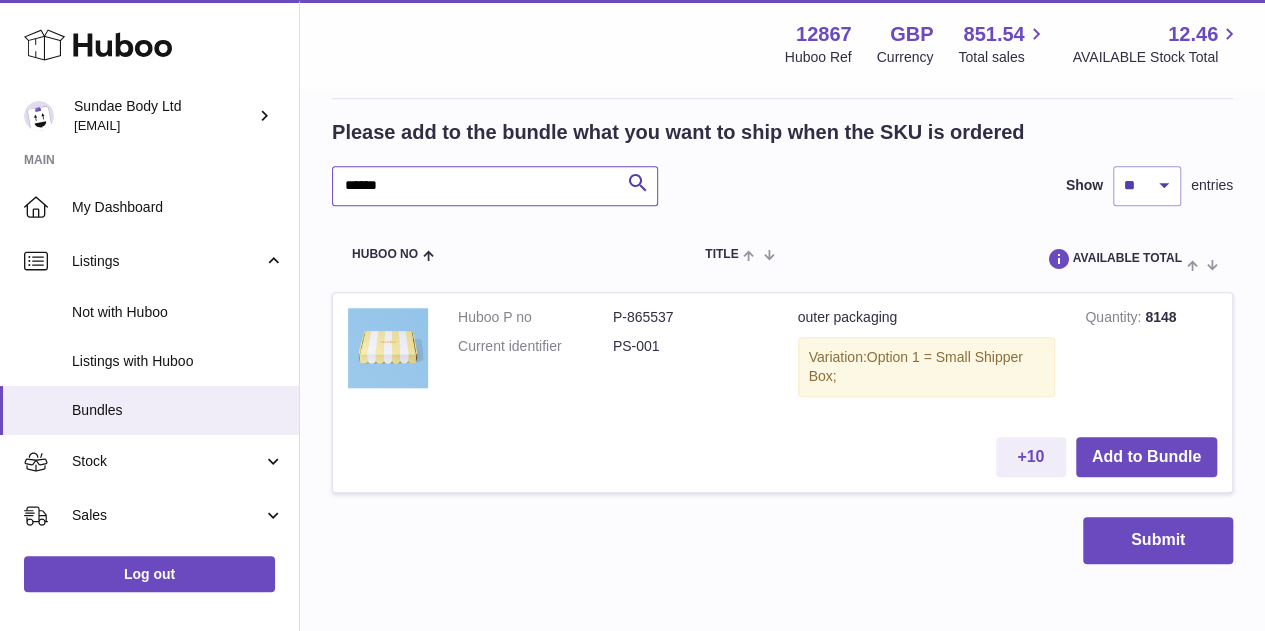 scroll, scrollTop: 800, scrollLeft: 0, axis: vertical 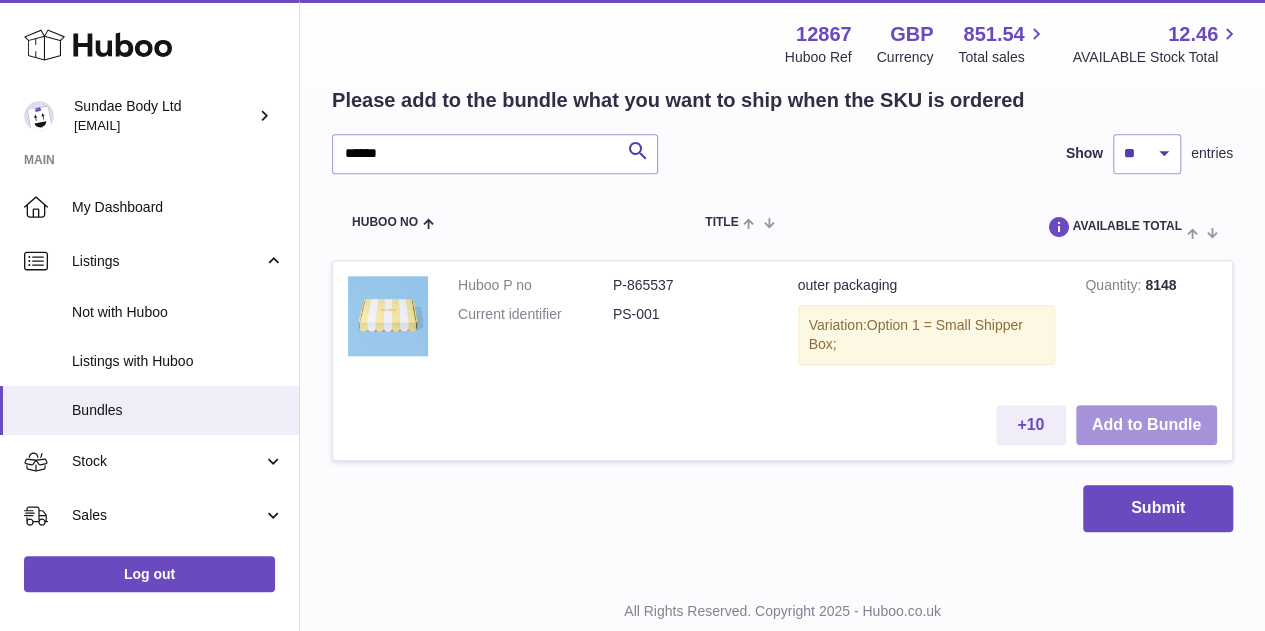 click on "Add to Bundle" at bounding box center (1146, 425) 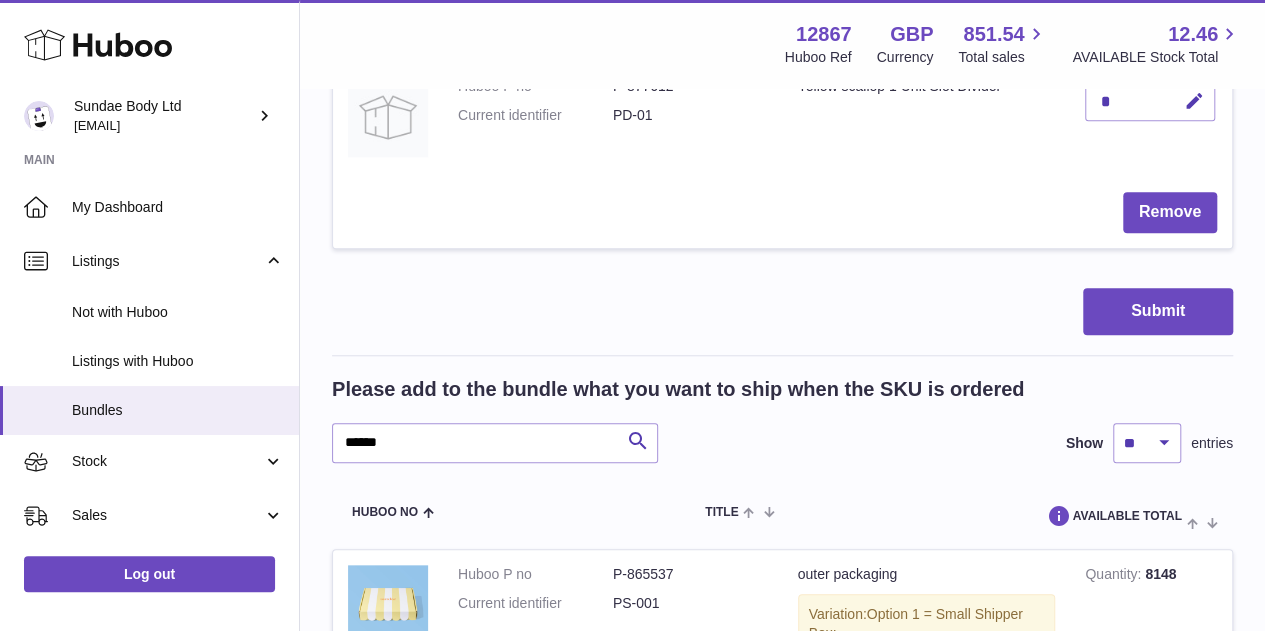 scroll, scrollTop: 824, scrollLeft: 0, axis: vertical 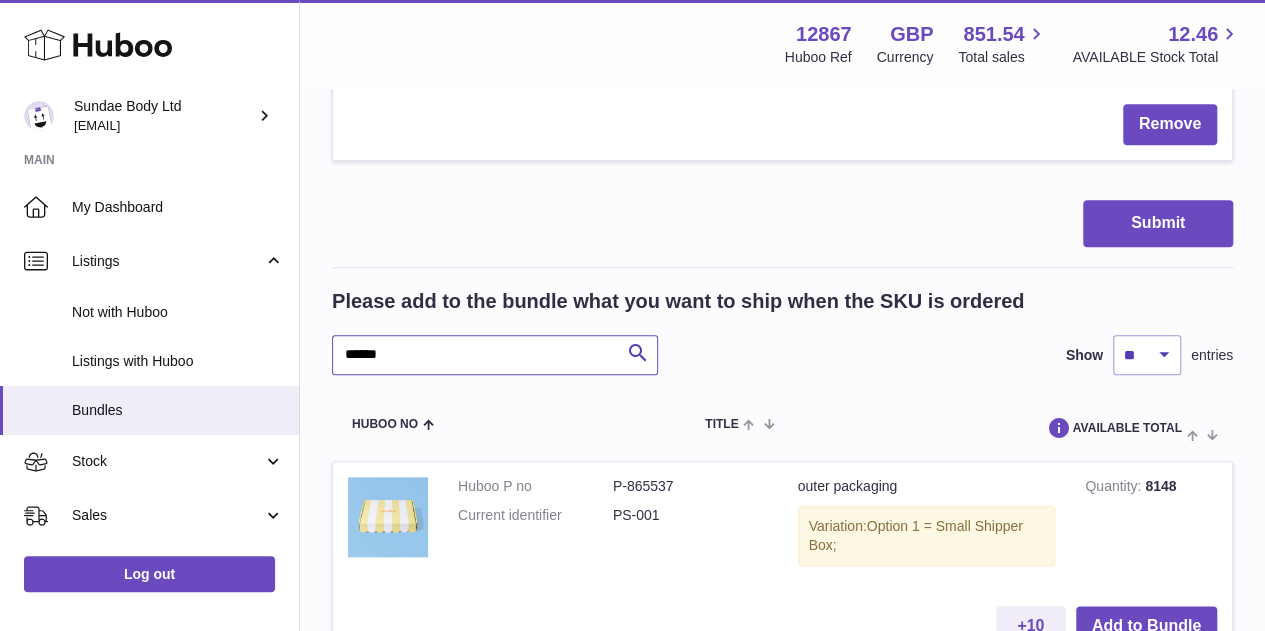drag, startPoint x: 405, startPoint y: 354, endPoint x: 332, endPoint y: 370, distance: 74.73286 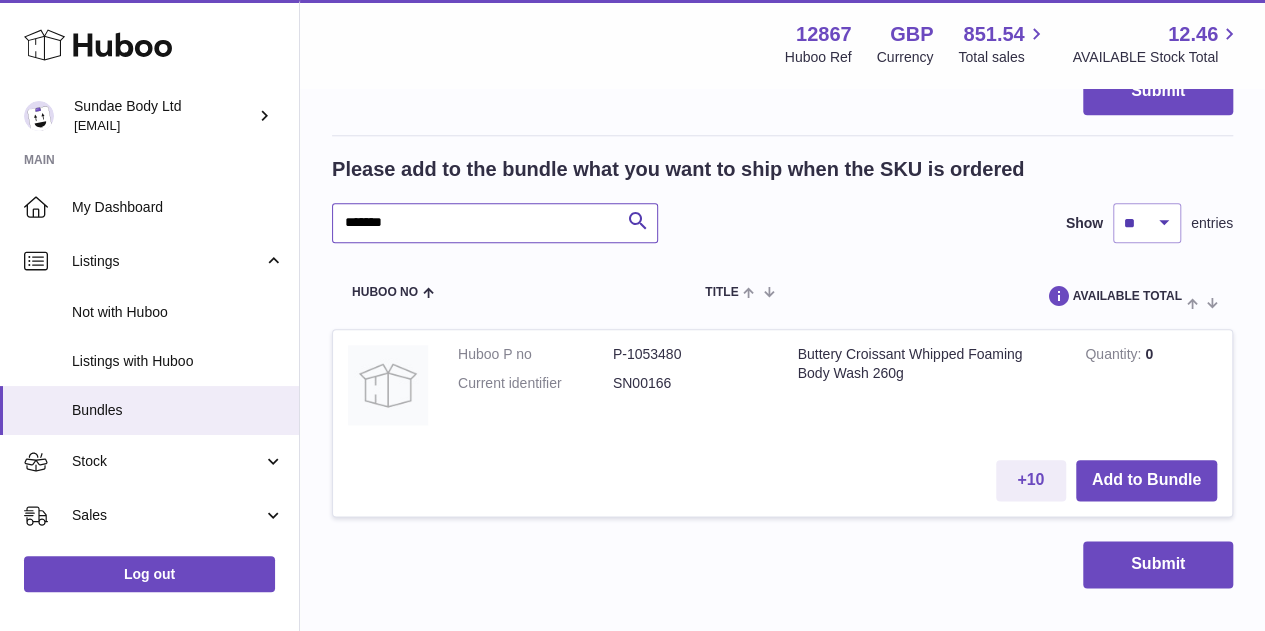 scroll, scrollTop: 1024, scrollLeft: 0, axis: vertical 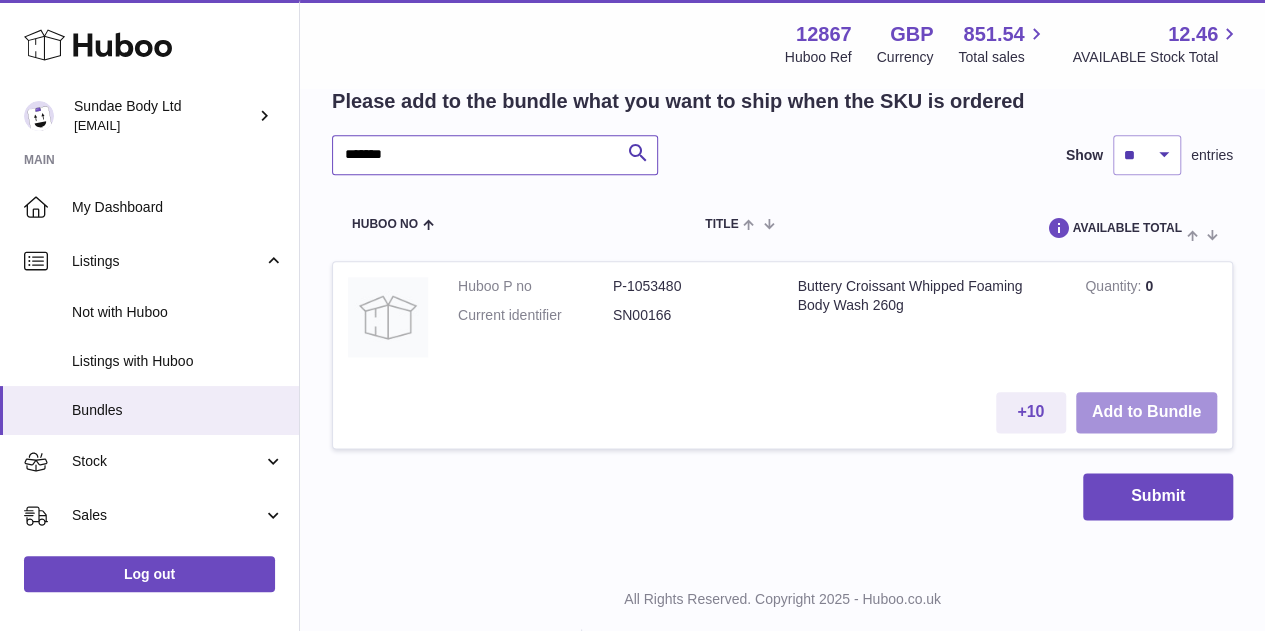 type on "*******" 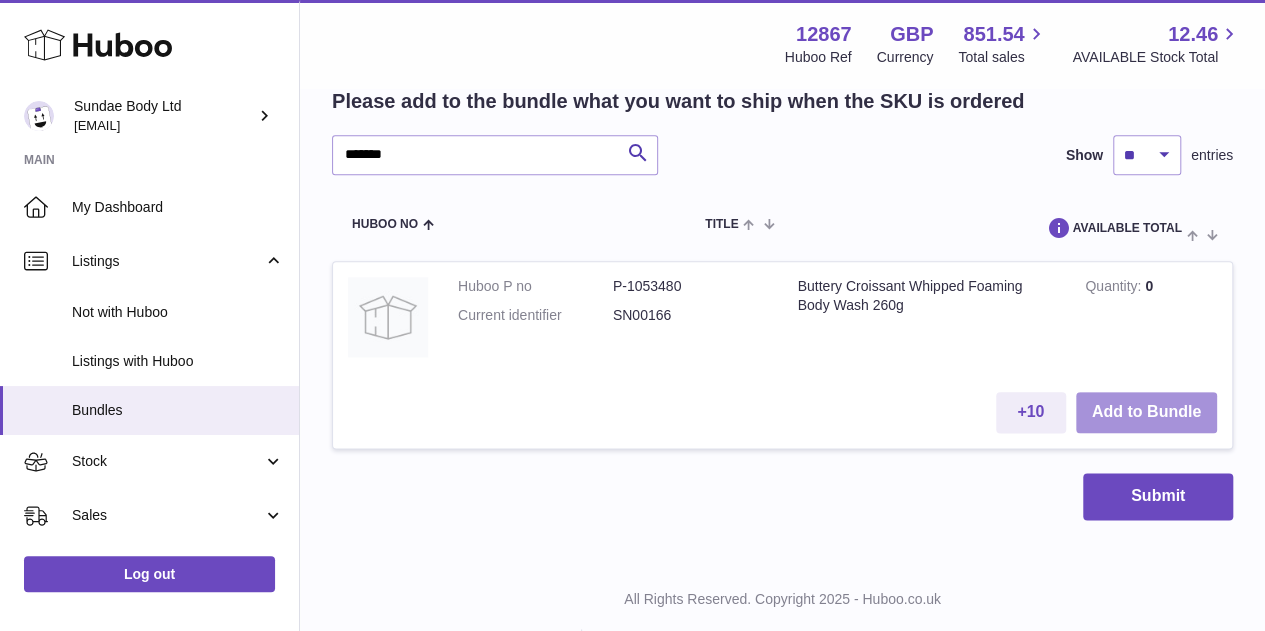 click on "Add to Bundle" at bounding box center (1146, 412) 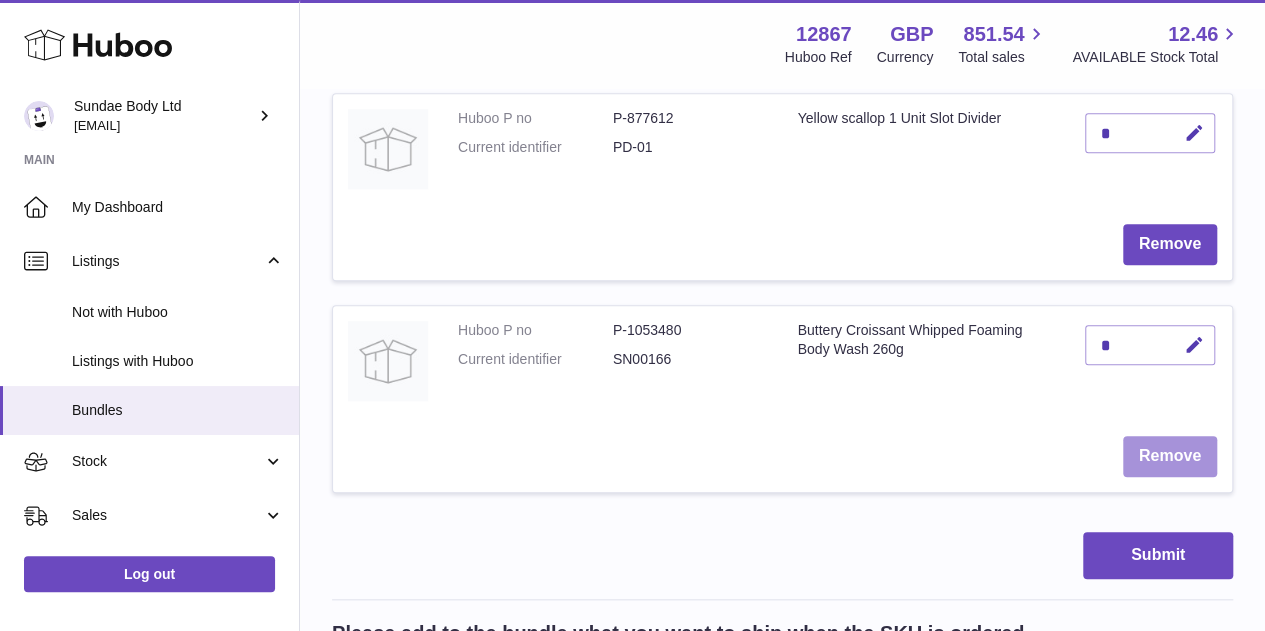 scroll, scrollTop: 735, scrollLeft: 0, axis: vertical 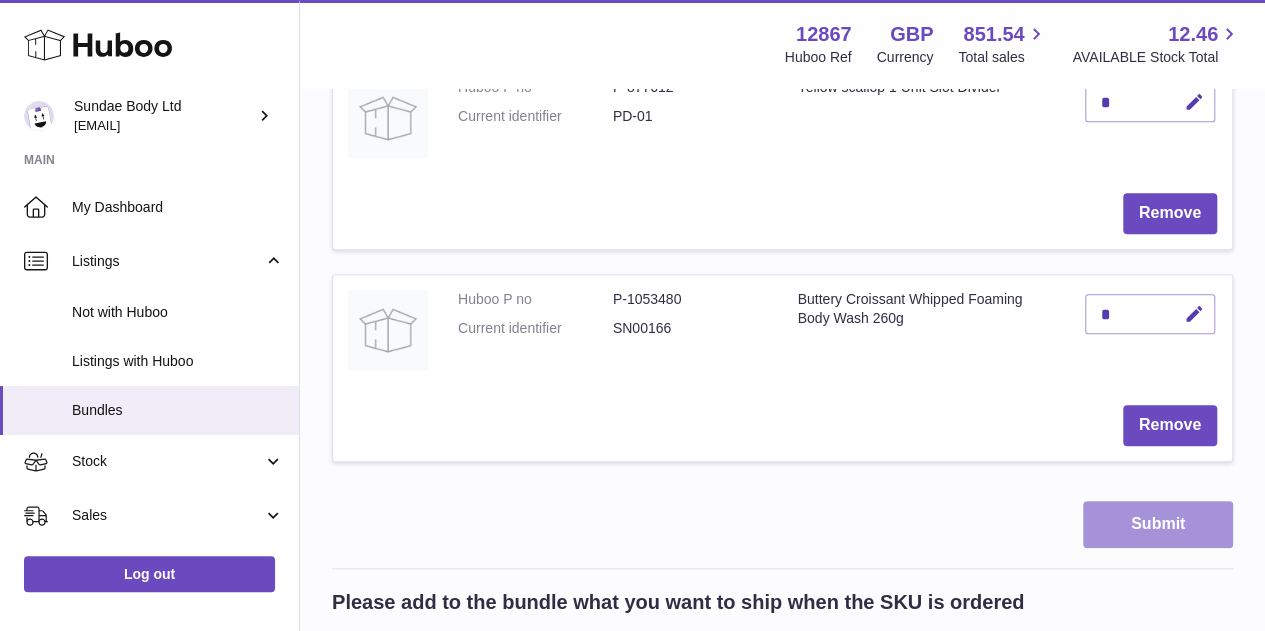 click on "Submit" at bounding box center (1158, 524) 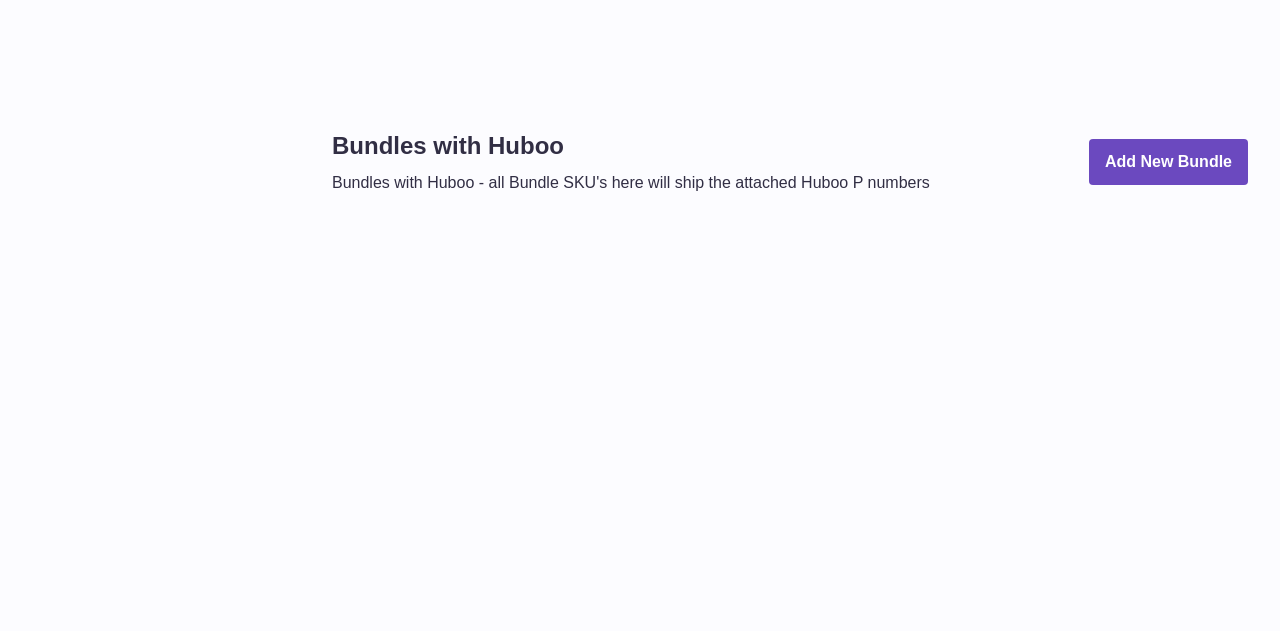 scroll, scrollTop: 0, scrollLeft: 0, axis: both 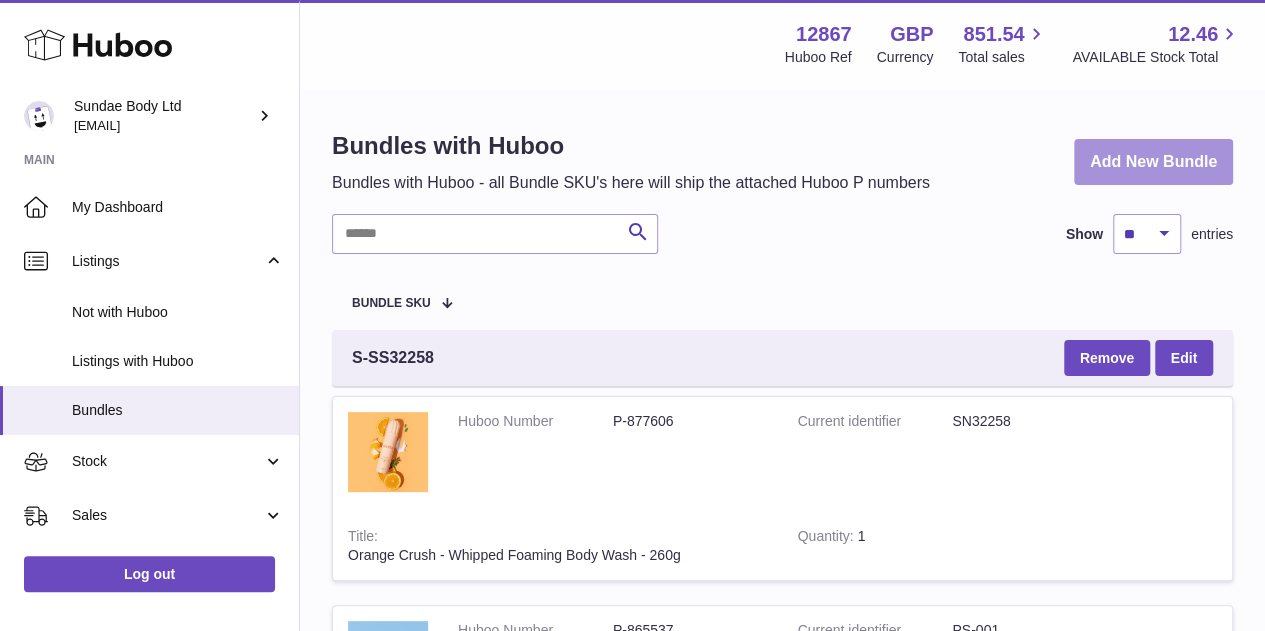 click on "Add New Bundle" at bounding box center [1153, 162] 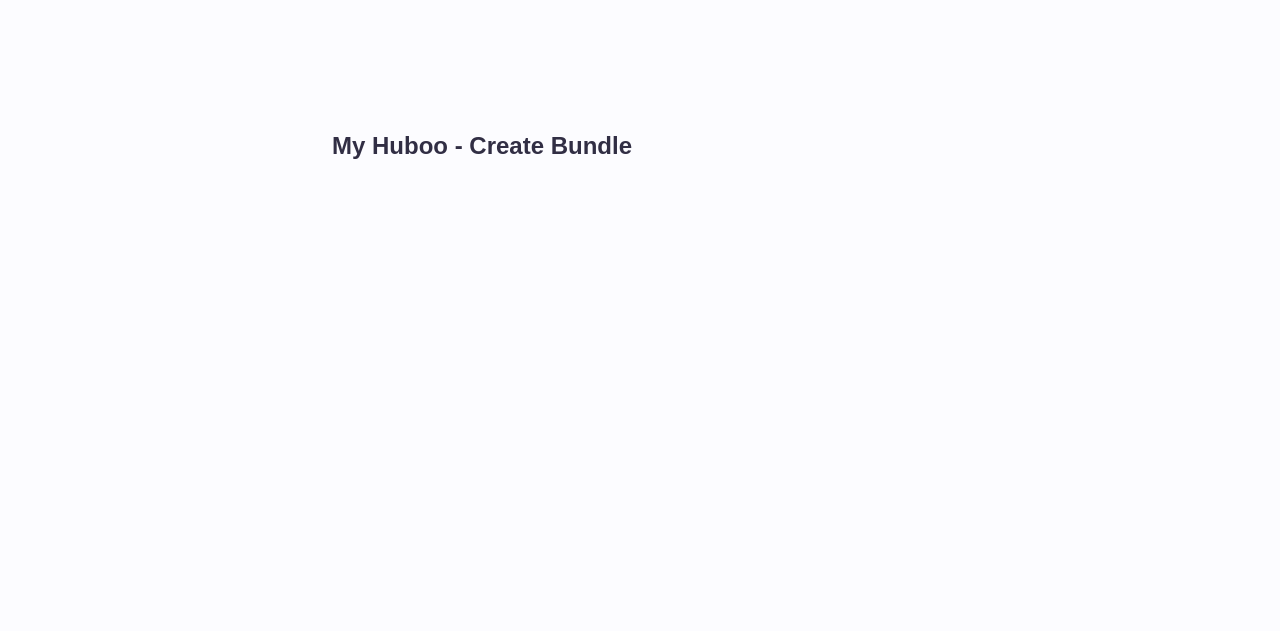 scroll, scrollTop: 0, scrollLeft: 0, axis: both 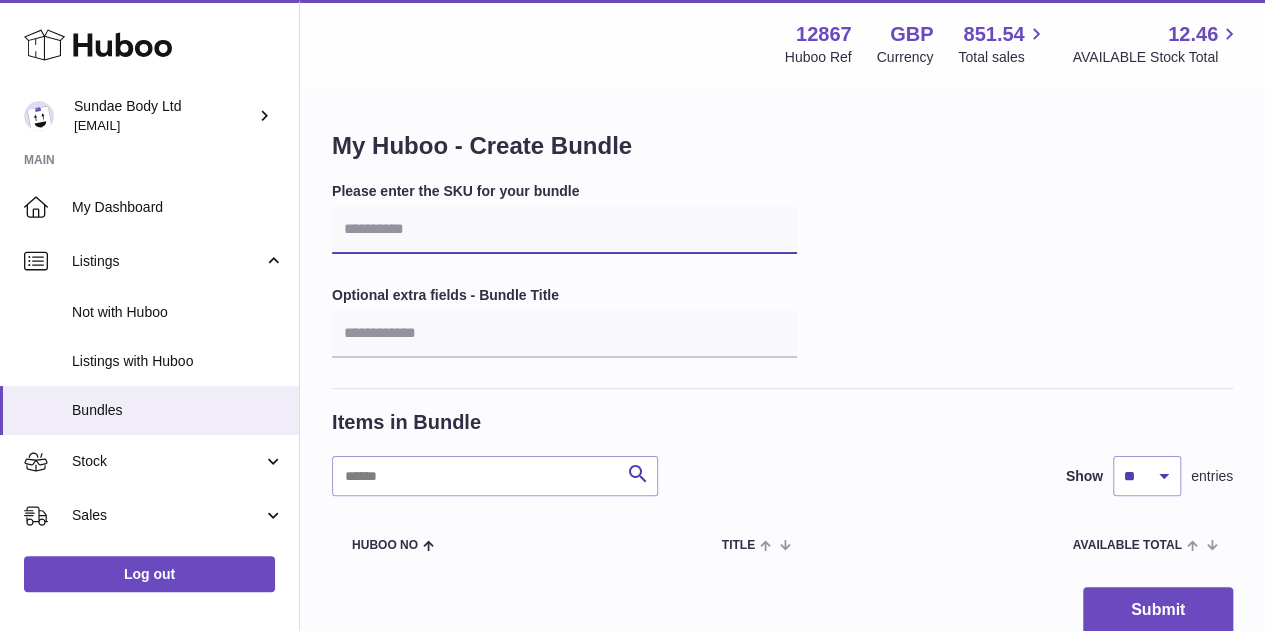 click at bounding box center [564, 230] 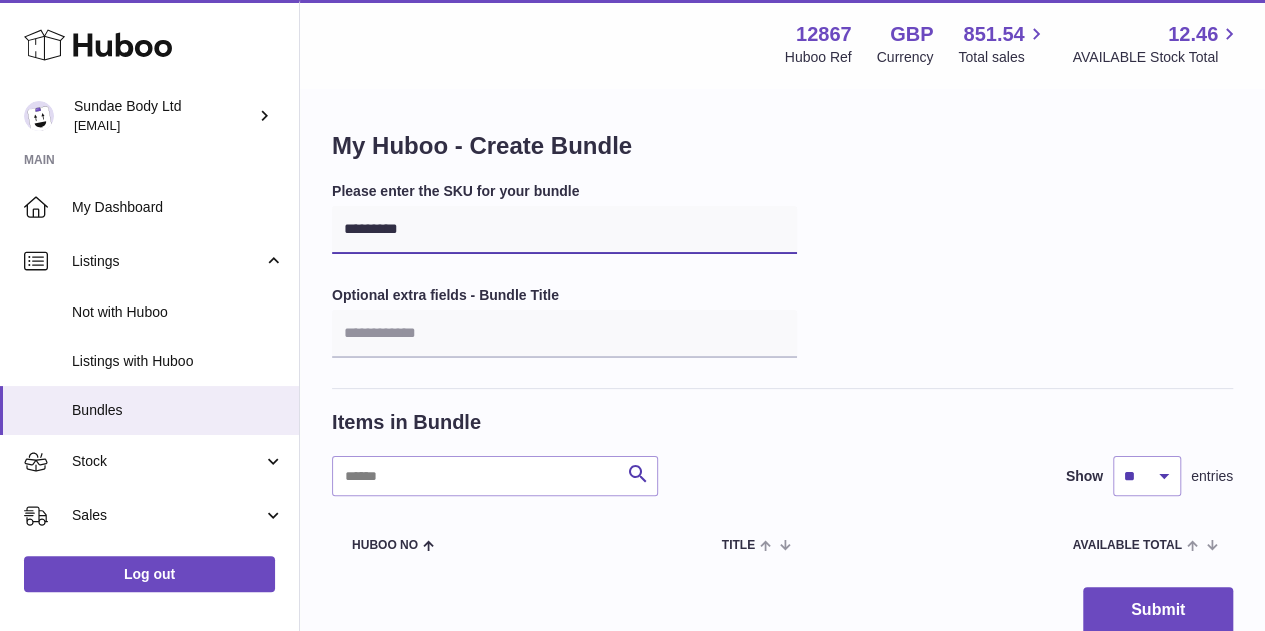 type on "*********" 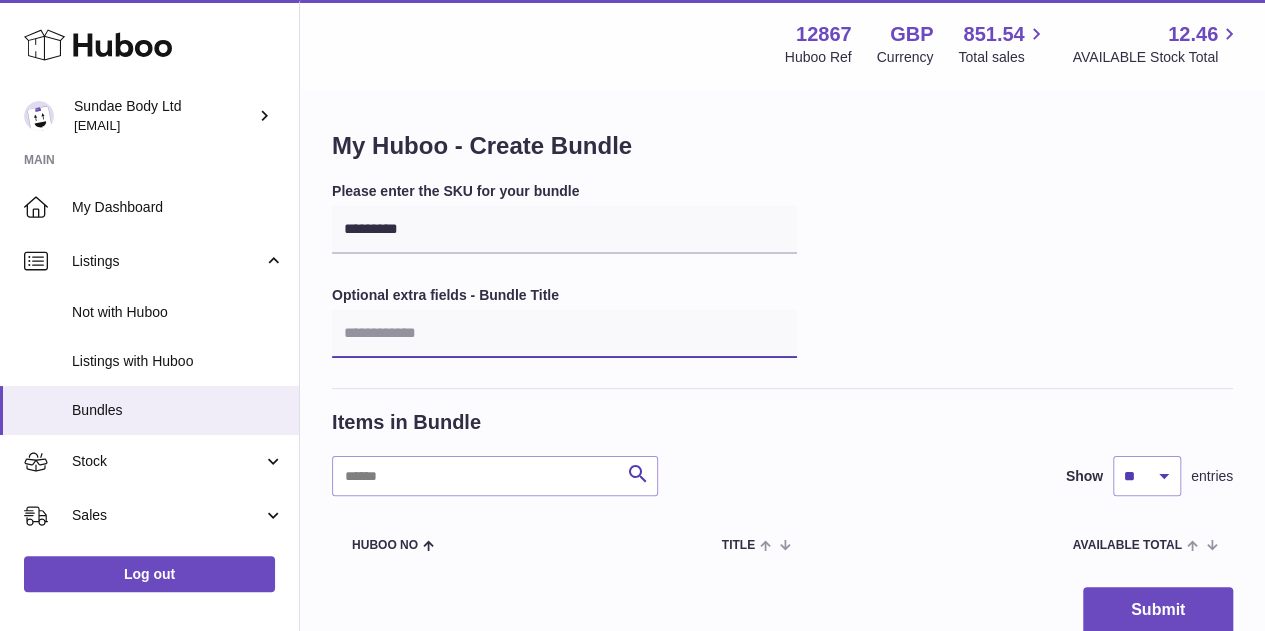 click at bounding box center [564, 334] 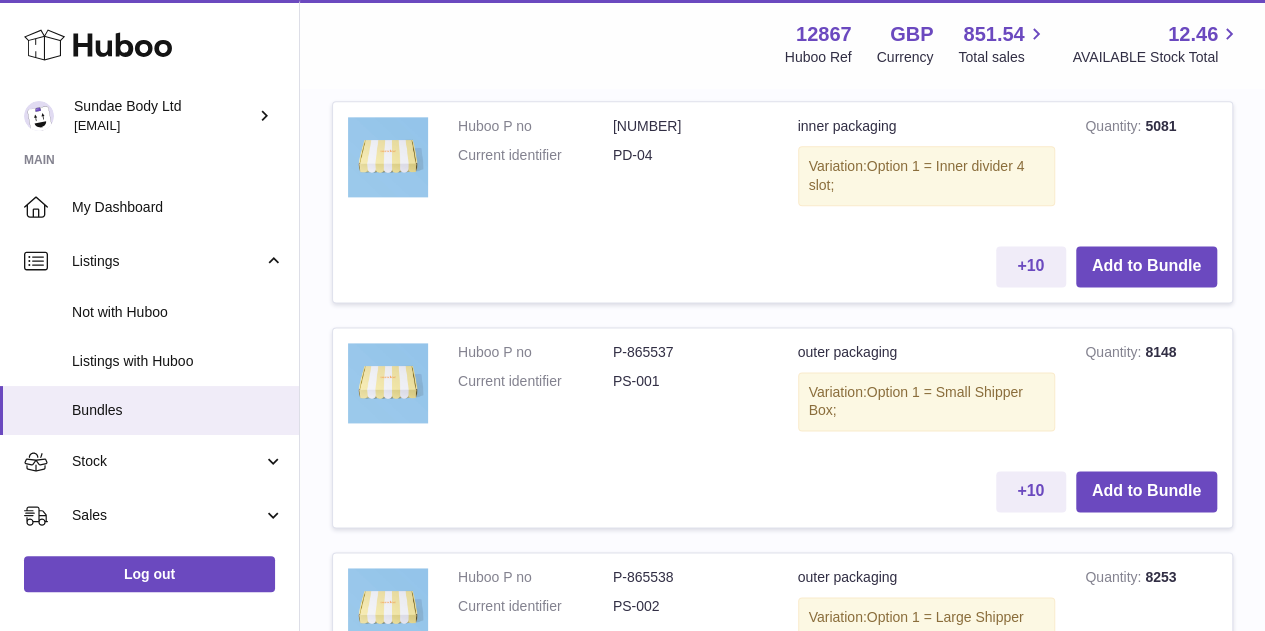 scroll, scrollTop: 1200, scrollLeft: 0, axis: vertical 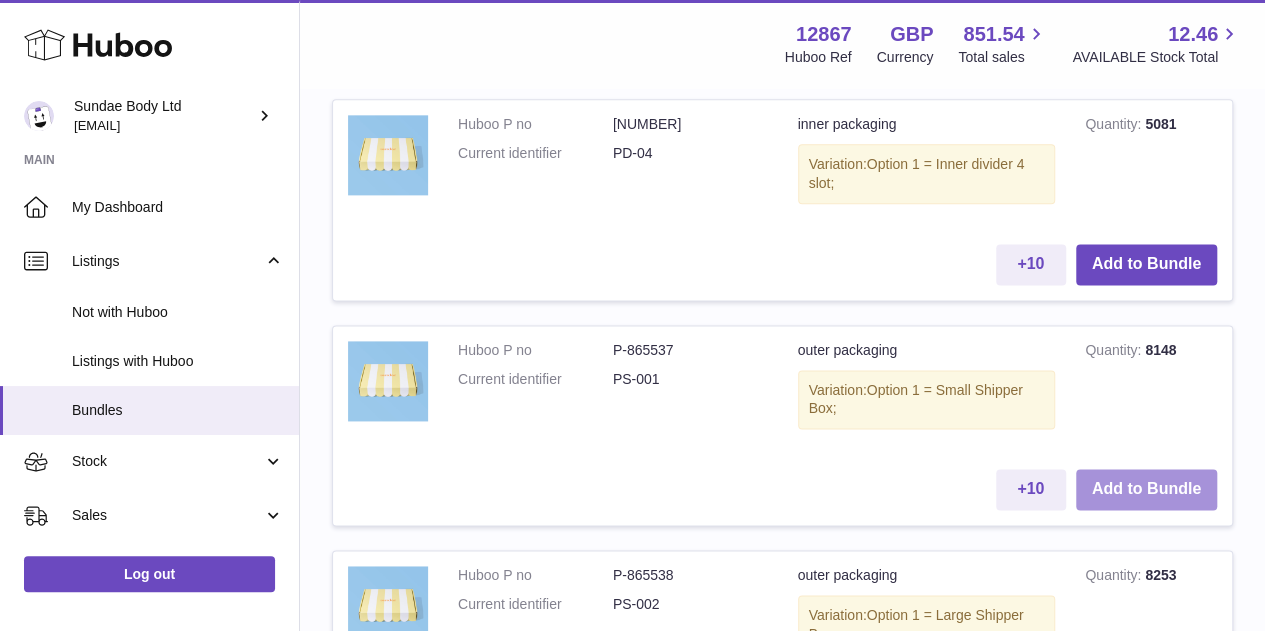 type on "**********" 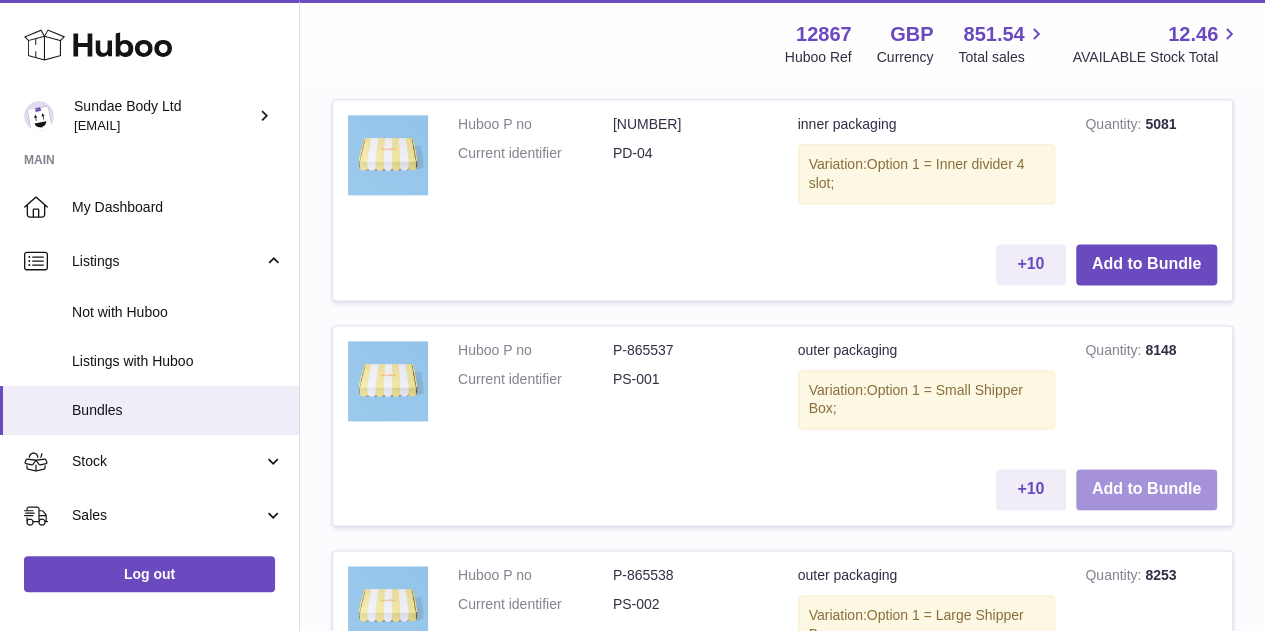 click on "Add to Bundle" at bounding box center [1146, 489] 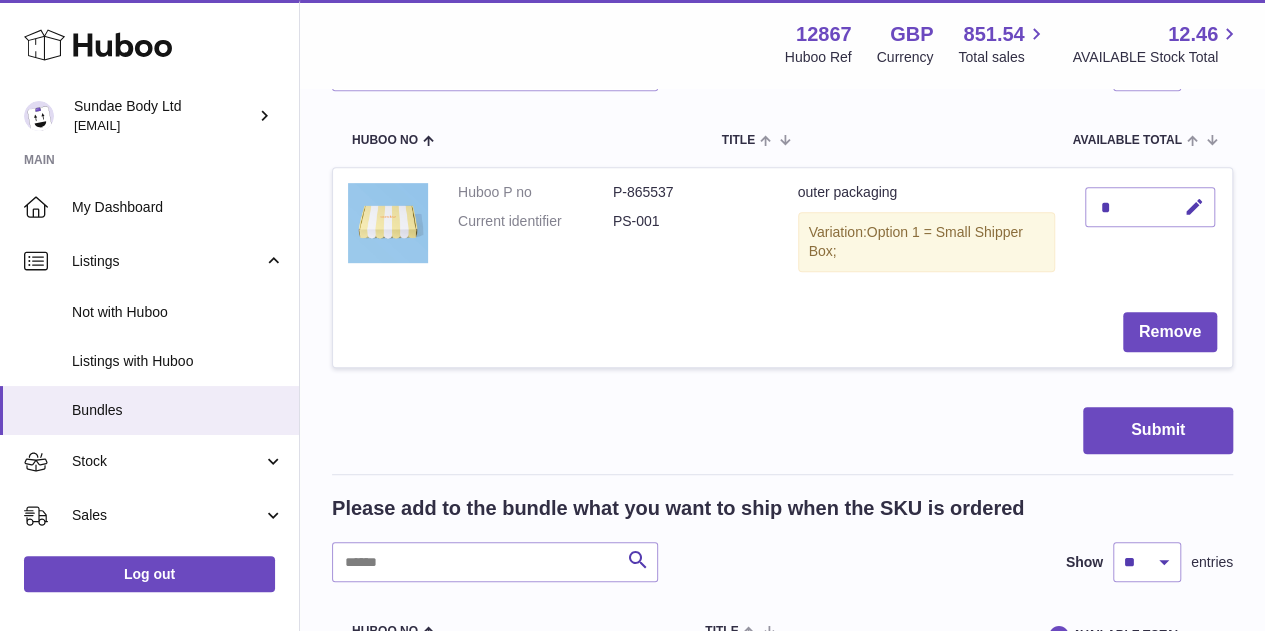 scroll, scrollTop: 124, scrollLeft: 0, axis: vertical 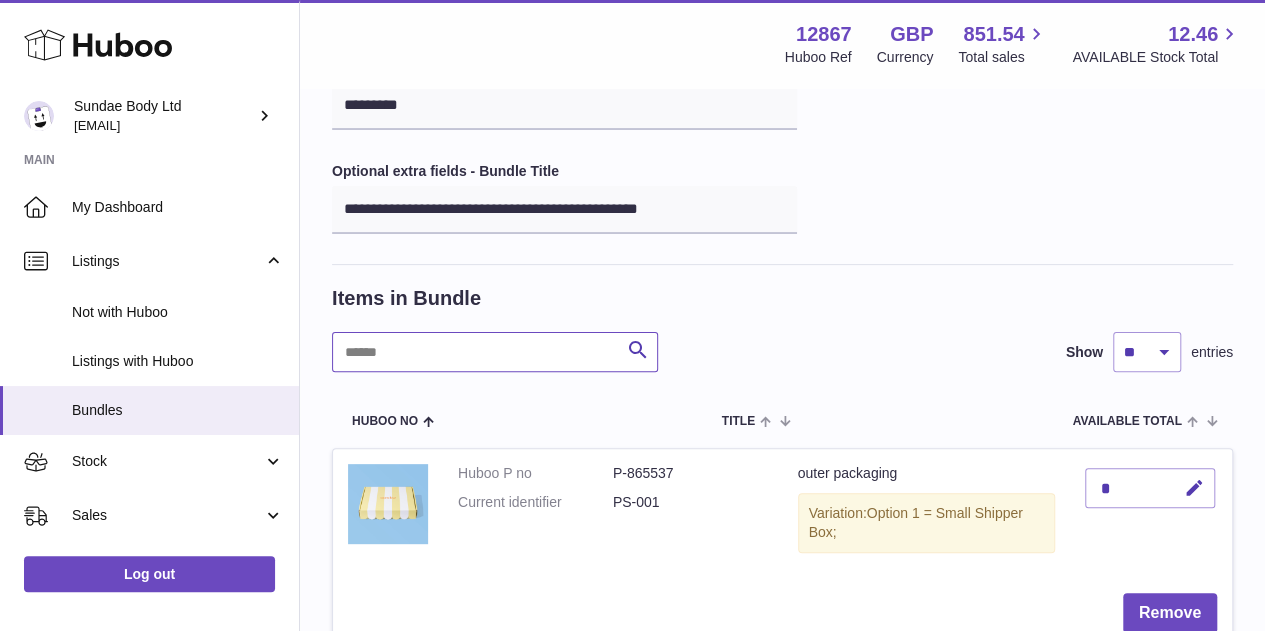 click at bounding box center (495, 352) 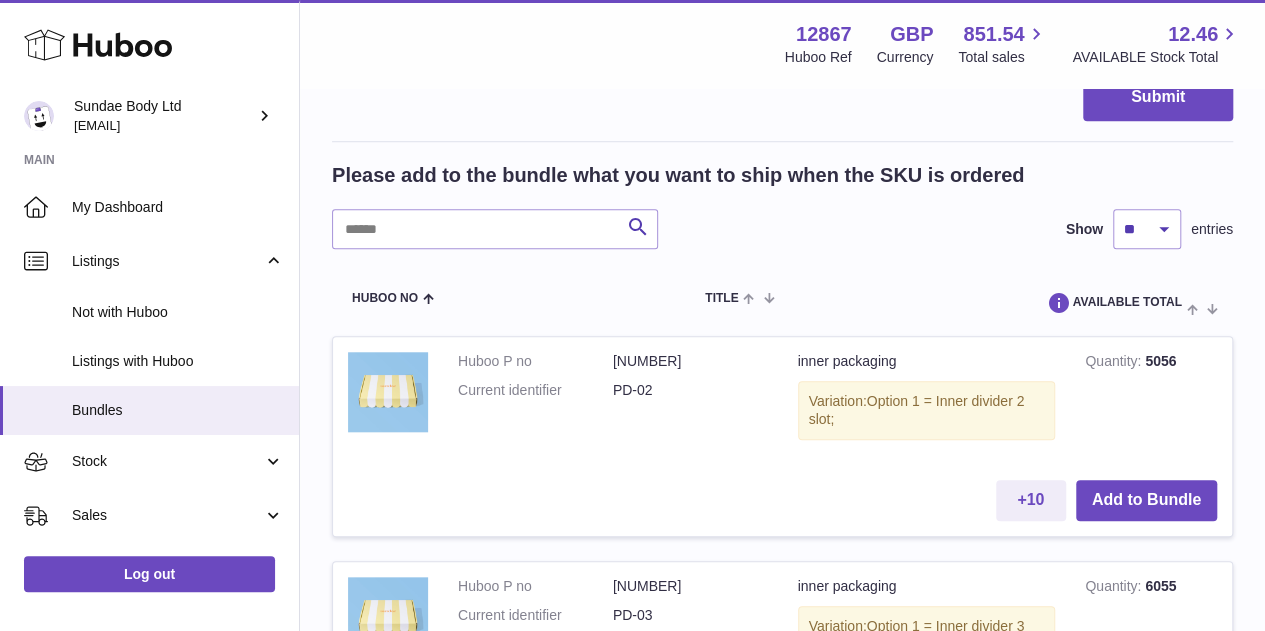 scroll, scrollTop: 824, scrollLeft: 0, axis: vertical 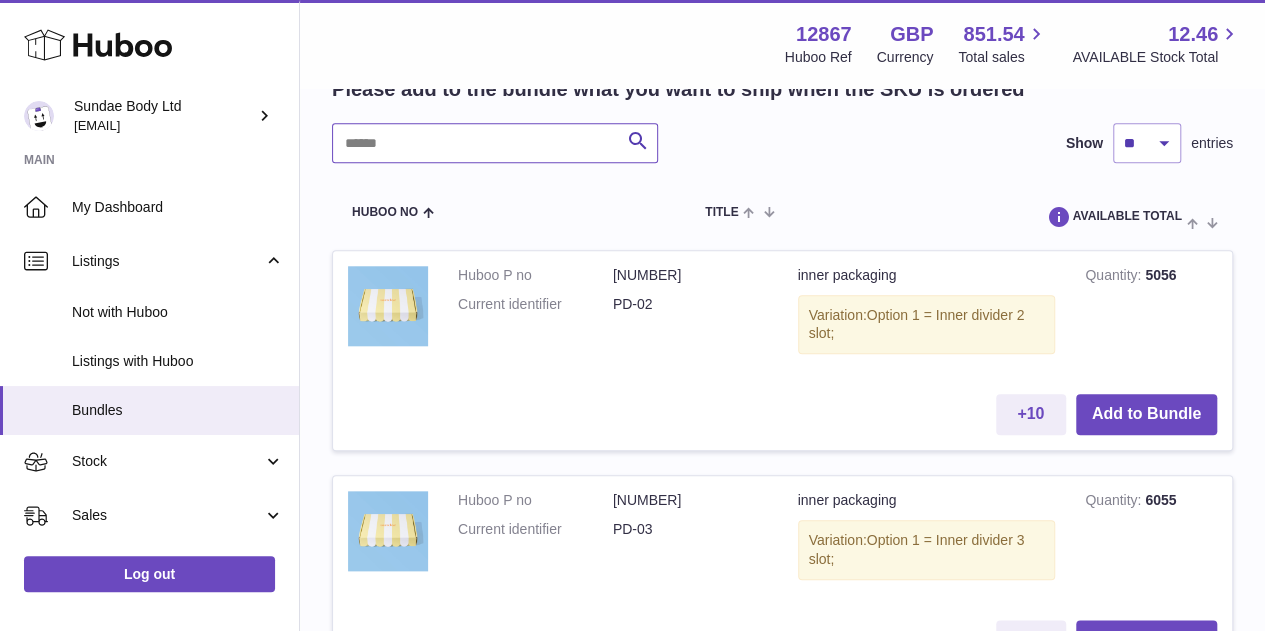 click at bounding box center (495, 143) 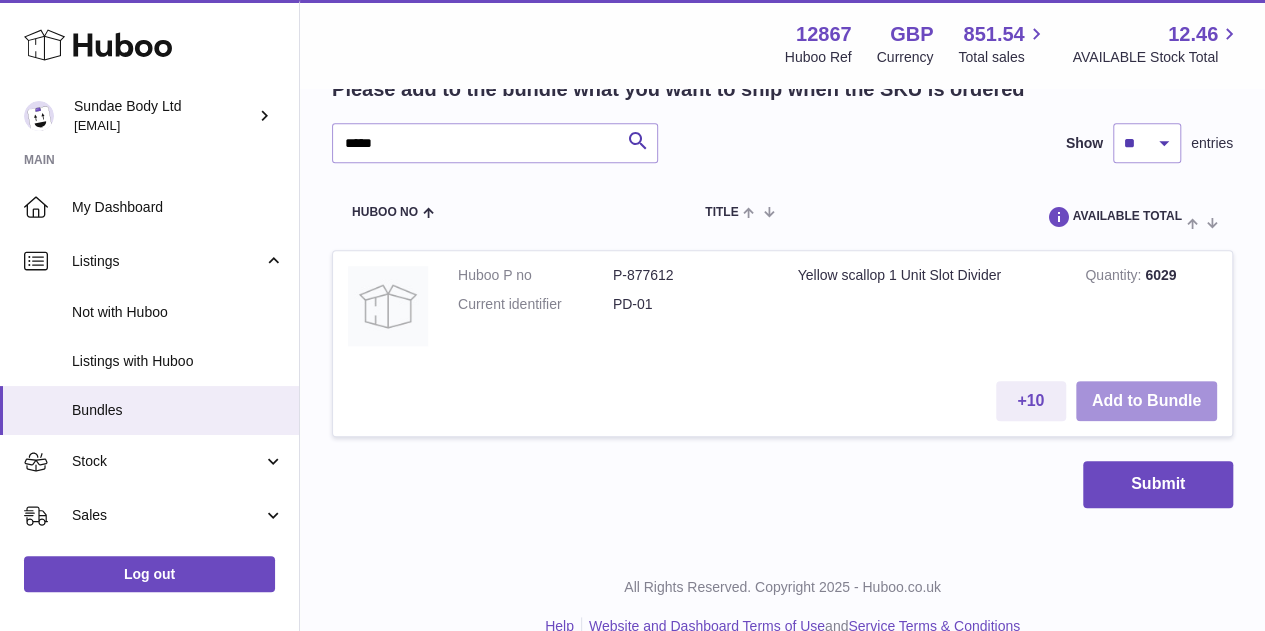 click on "Add to Bundle" at bounding box center [1146, 401] 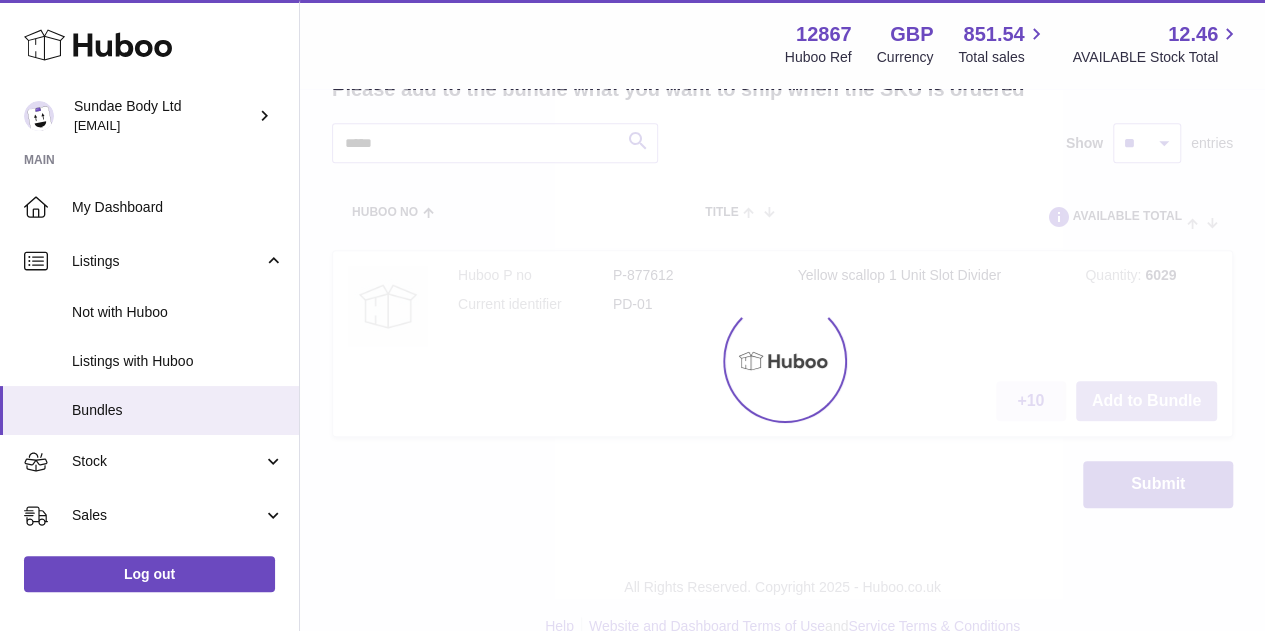 scroll, scrollTop: 1034, scrollLeft: 0, axis: vertical 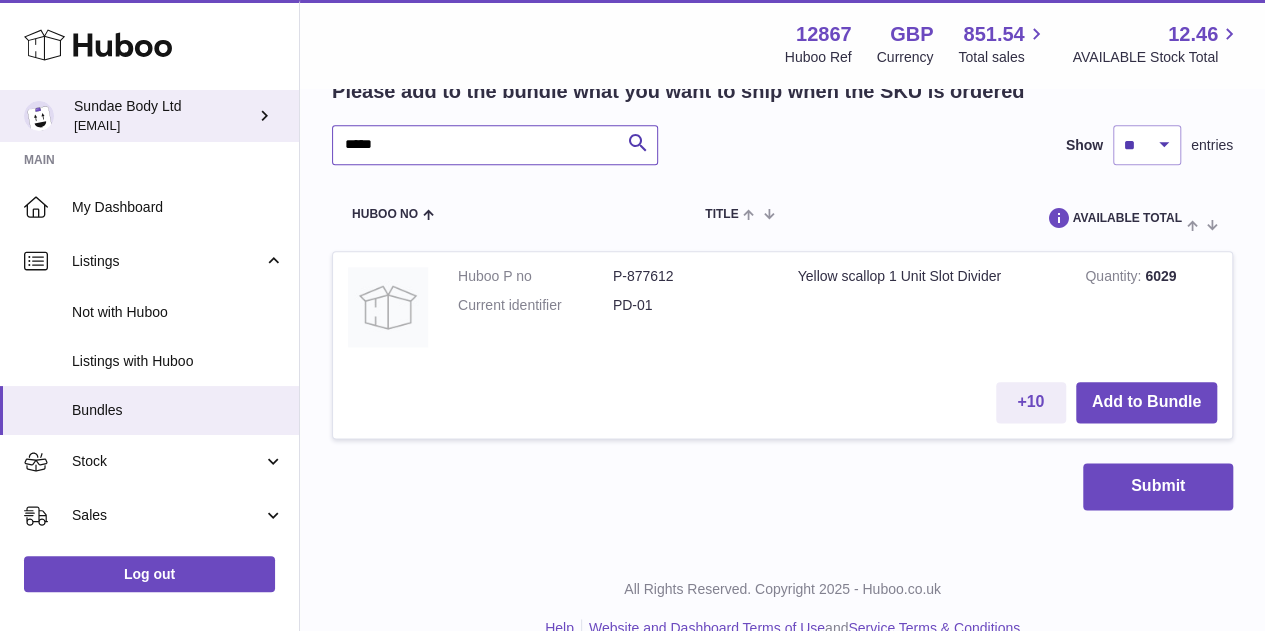 drag, startPoint x: 394, startPoint y: 136, endPoint x: 262, endPoint y: 137, distance: 132.00378 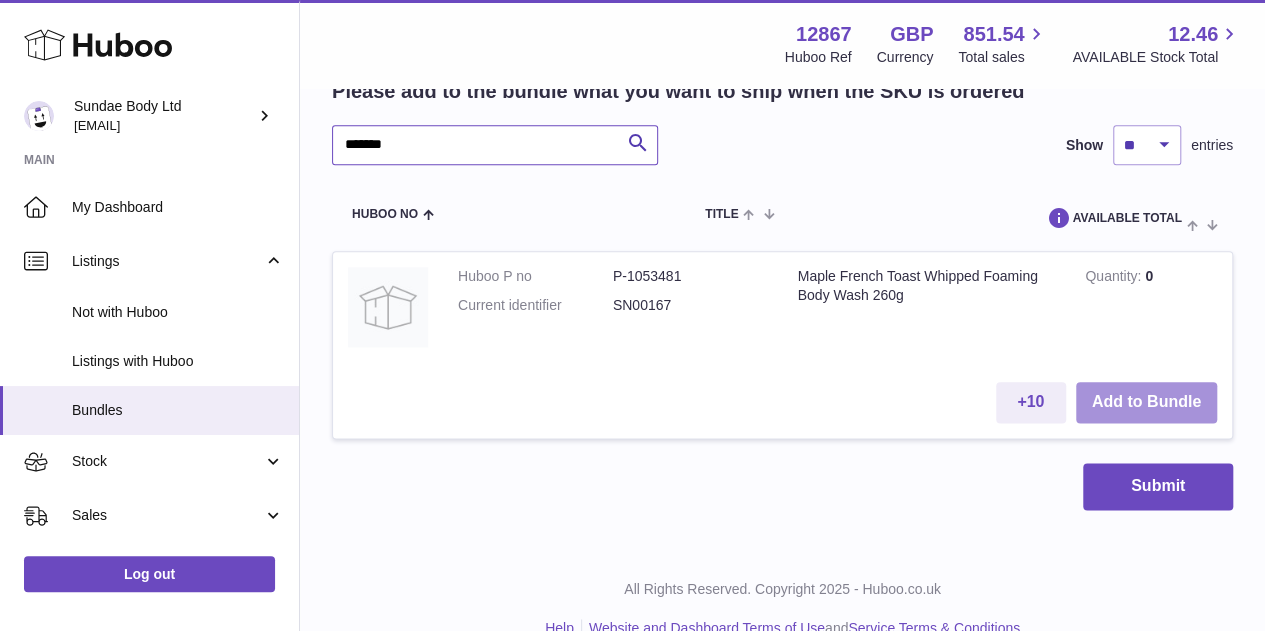 type on "*******" 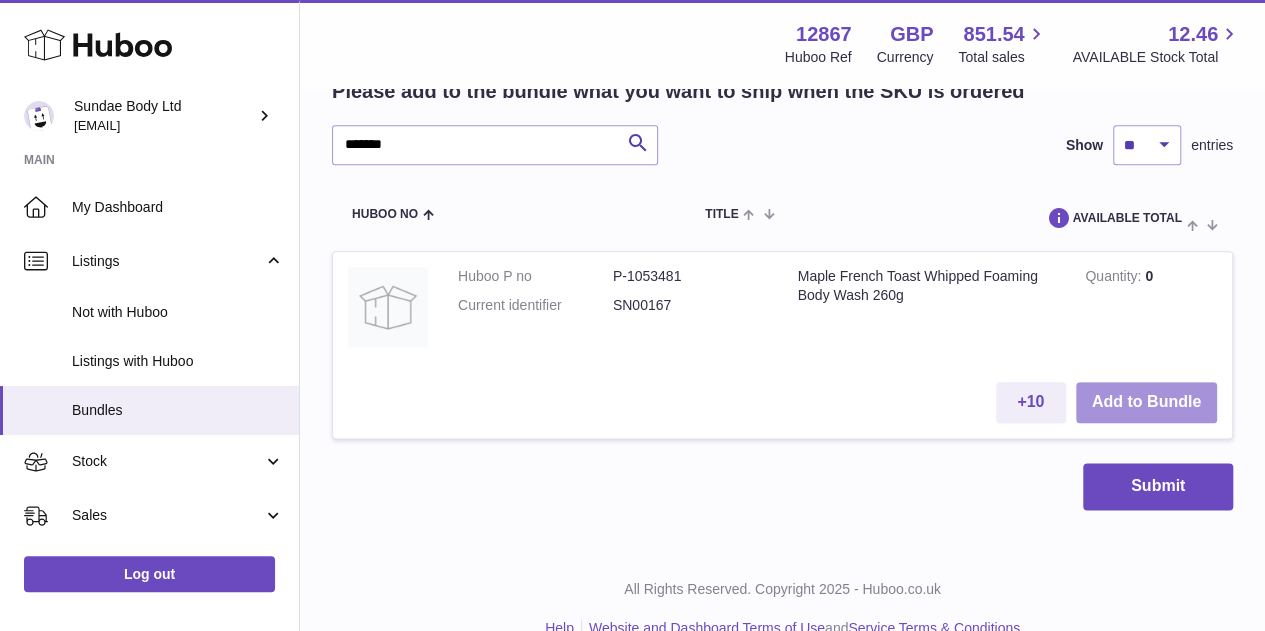 click on "Add to Bundle" at bounding box center (1146, 402) 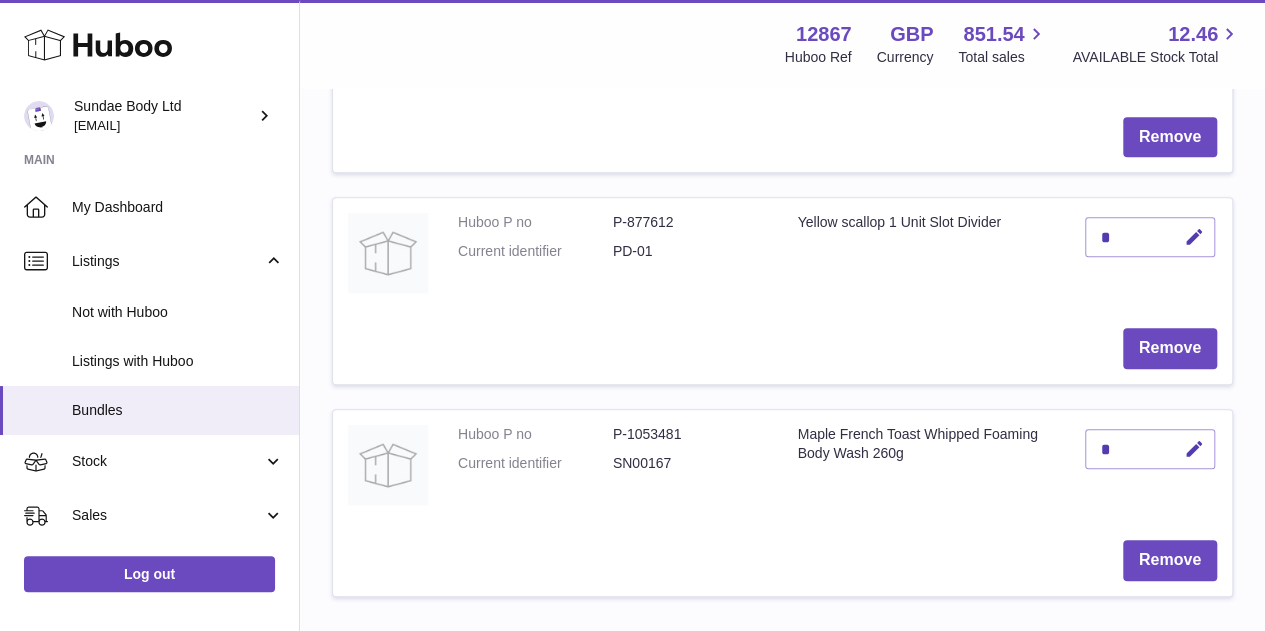 scroll, scrollTop: 800, scrollLeft: 0, axis: vertical 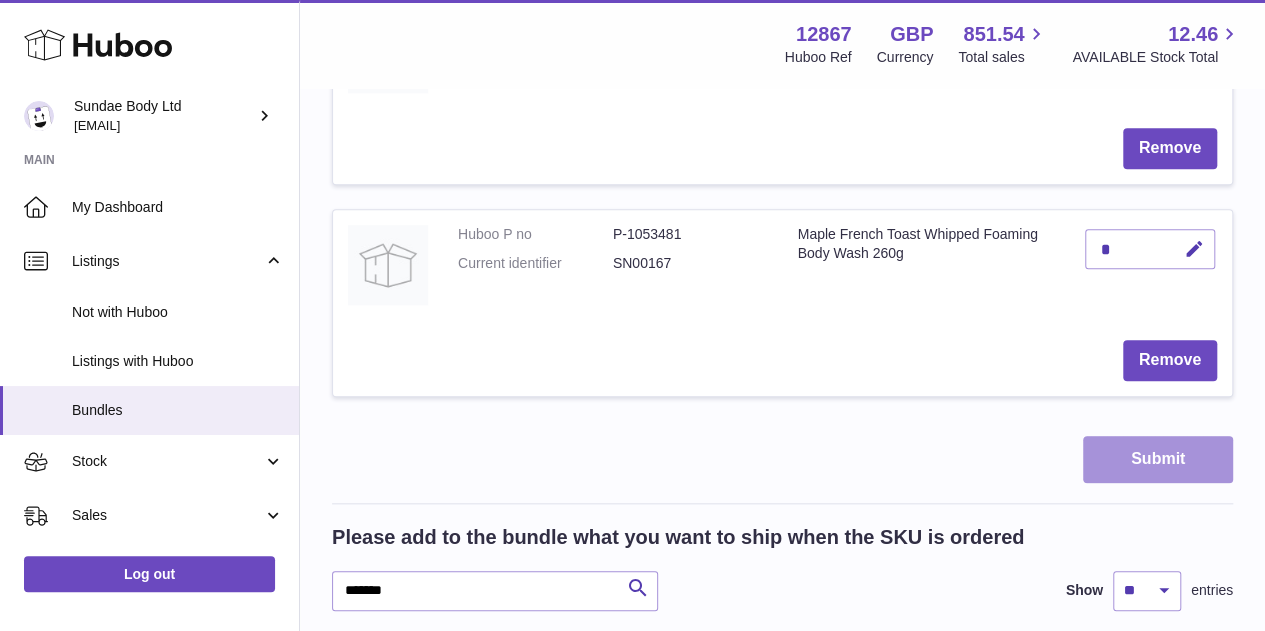 click on "Submit" at bounding box center (1158, 459) 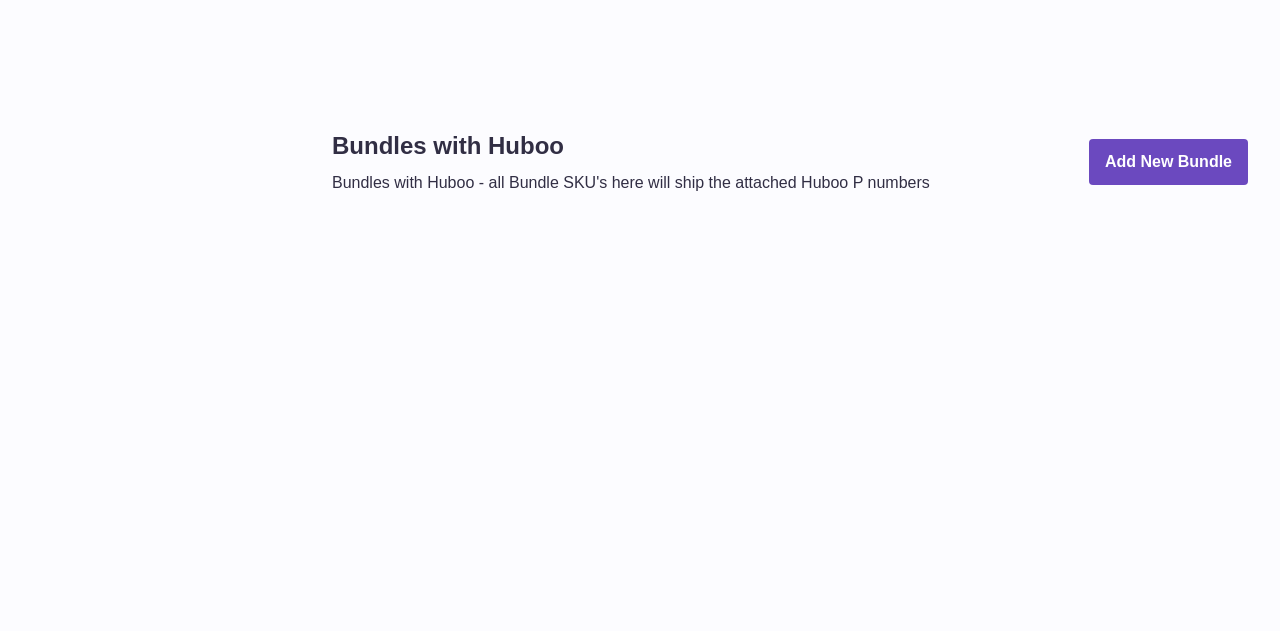 scroll, scrollTop: 0, scrollLeft: 0, axis: both 